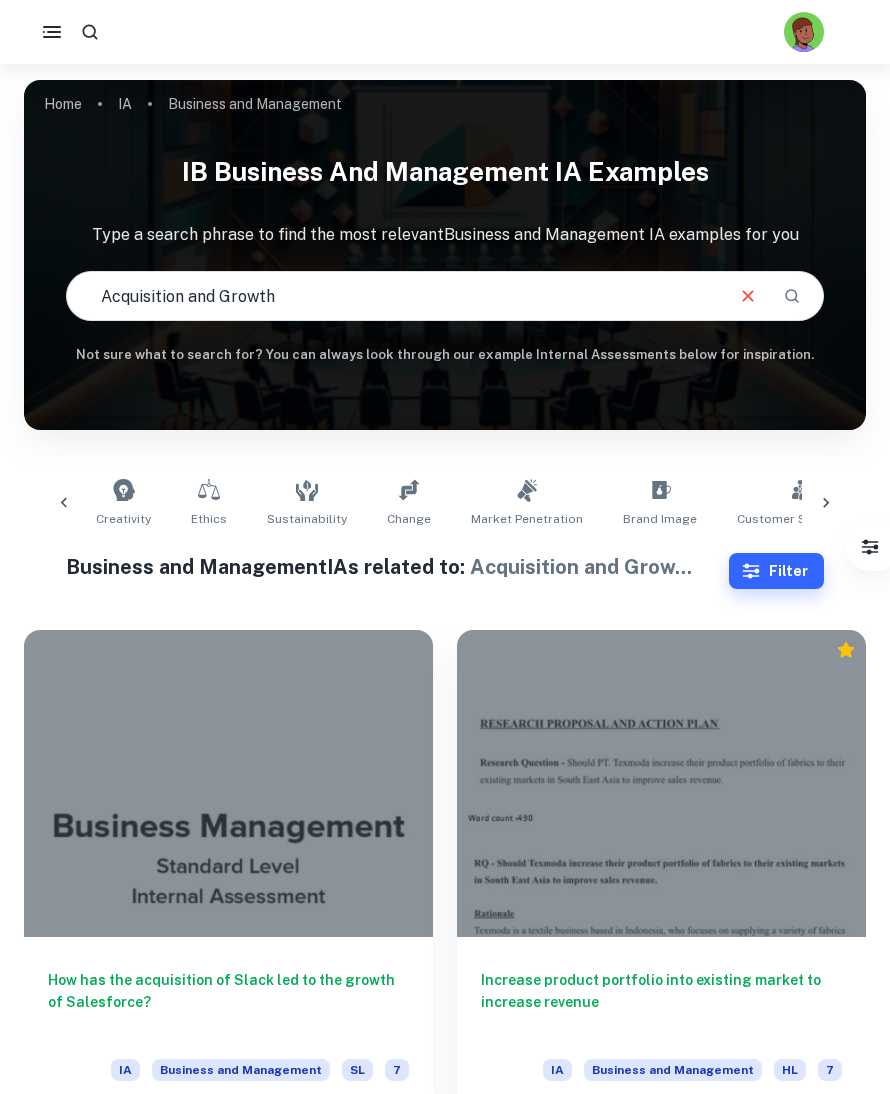 scroll, scrollTop: 1454, scrollLeft: 0, axis: vertical 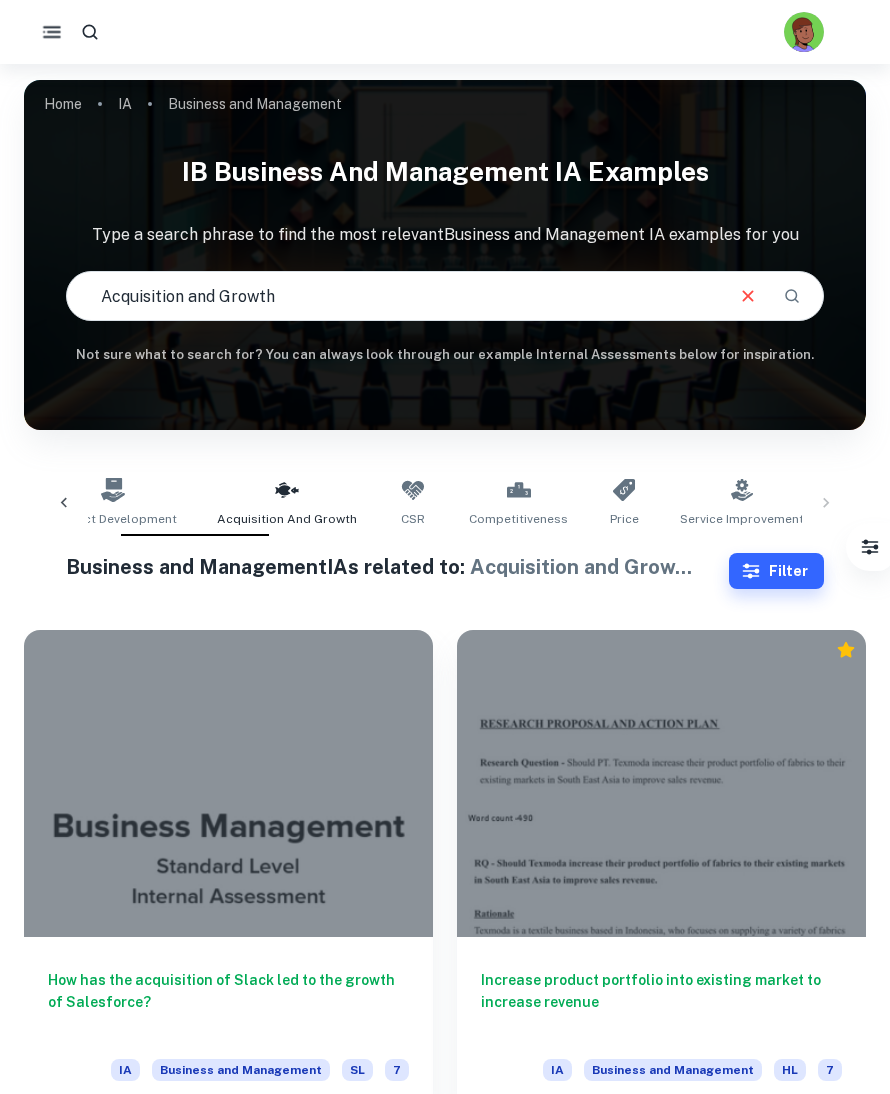 click at bounding box center [51, 31] 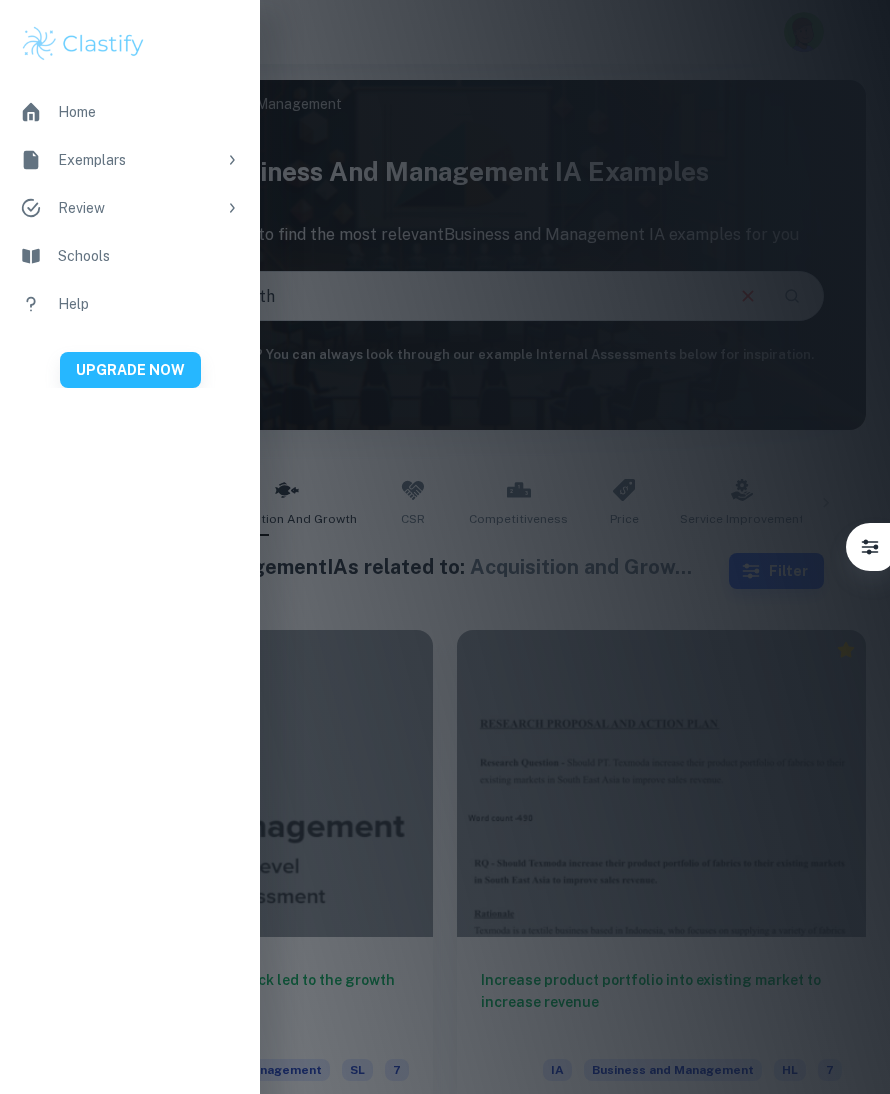 click on "Home" at bounding box center (130, 112) 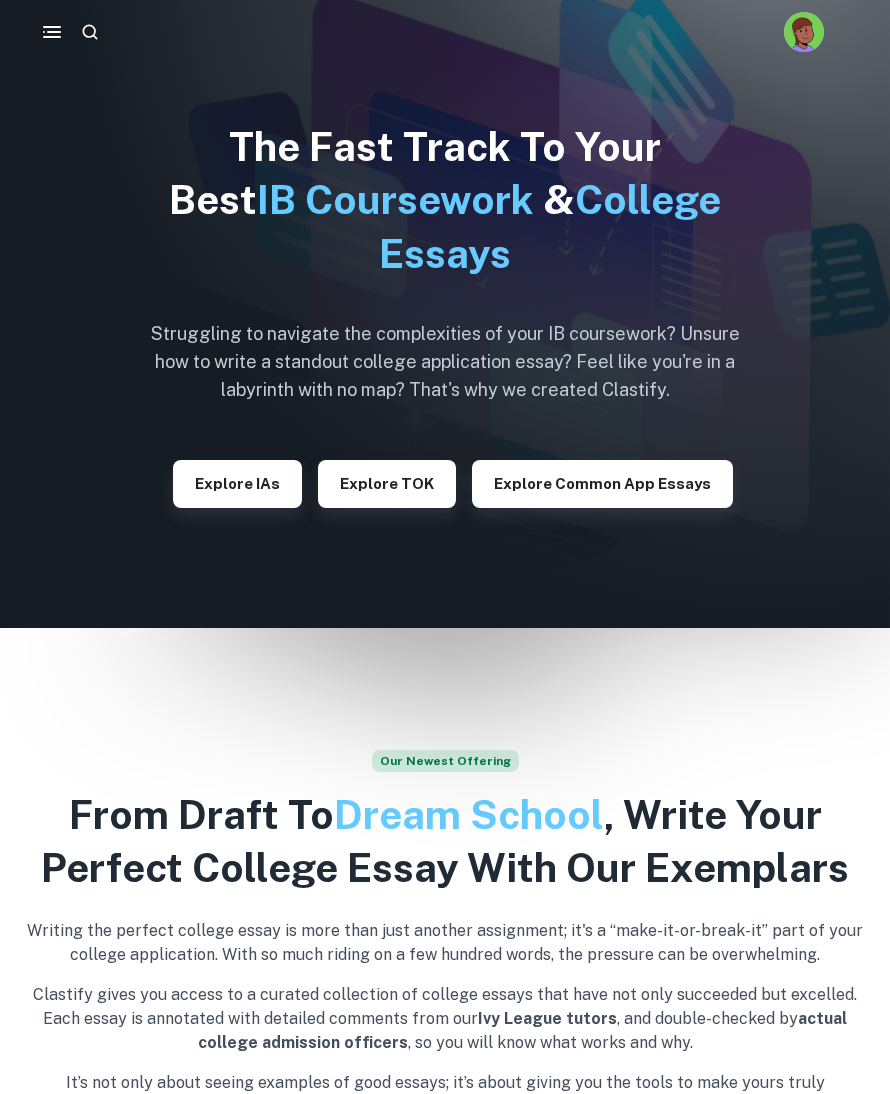 click on "Explore IAs" at bounding box center (237, 484) 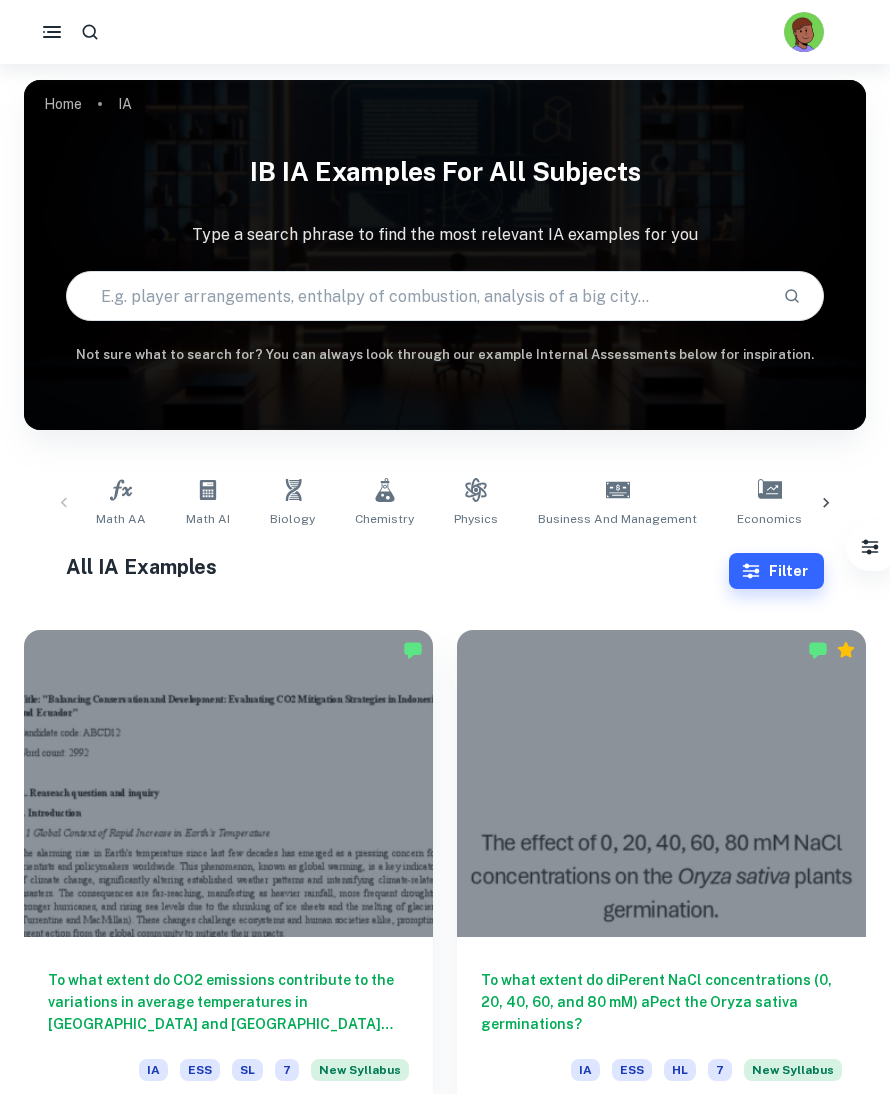 click 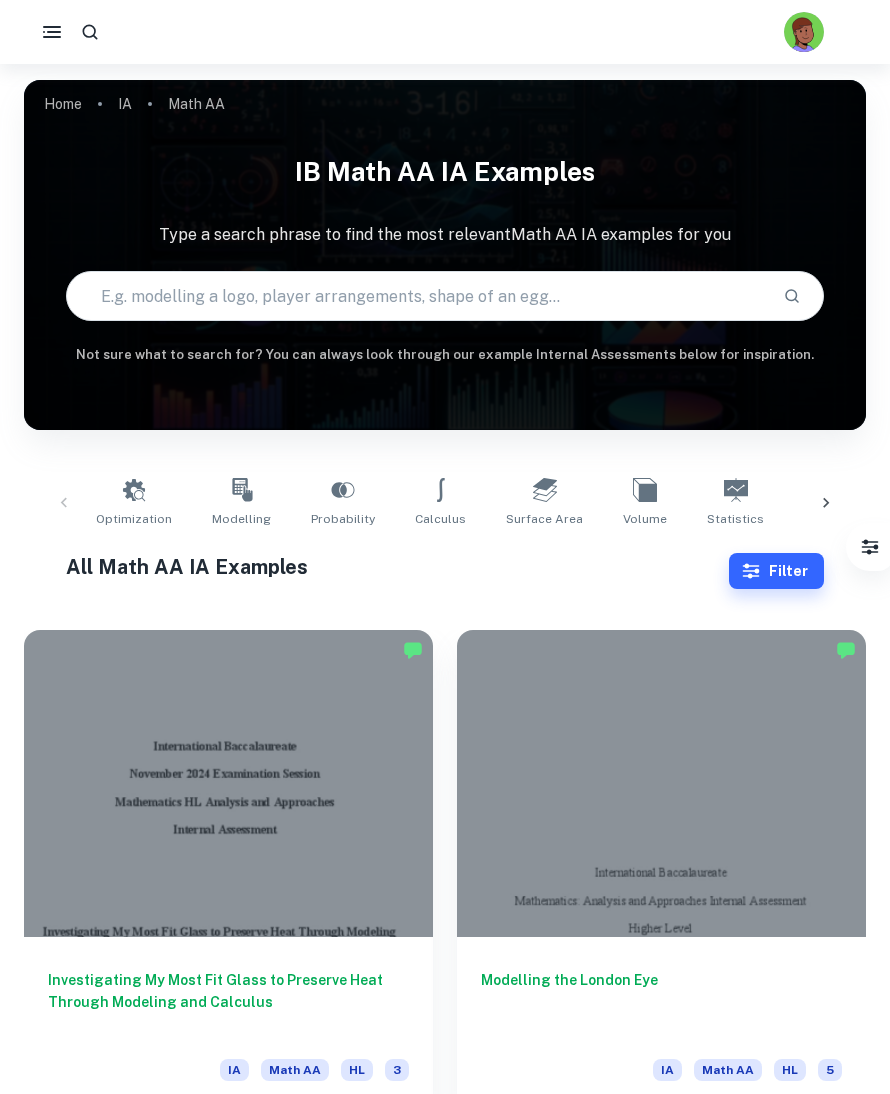 click on "Filter" at bounding box center (776, 571) 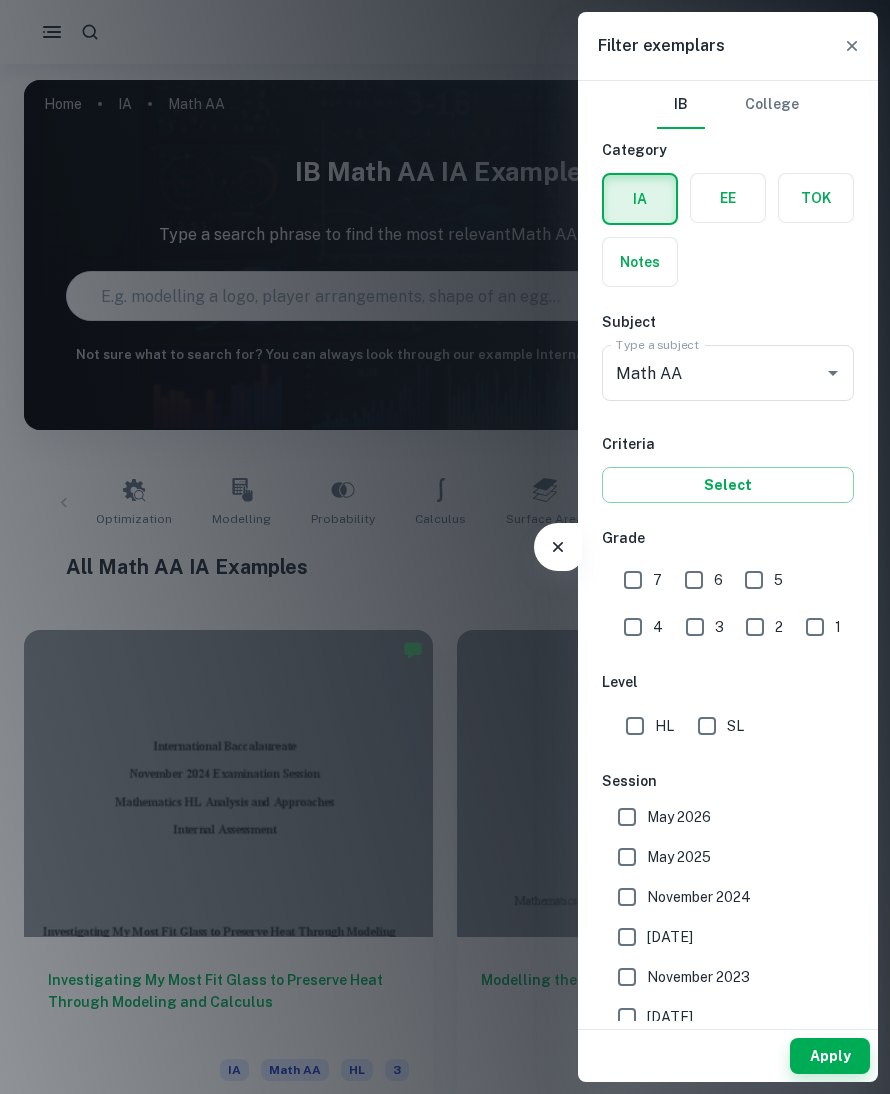 click on "1" at bounding box center (815, 627) 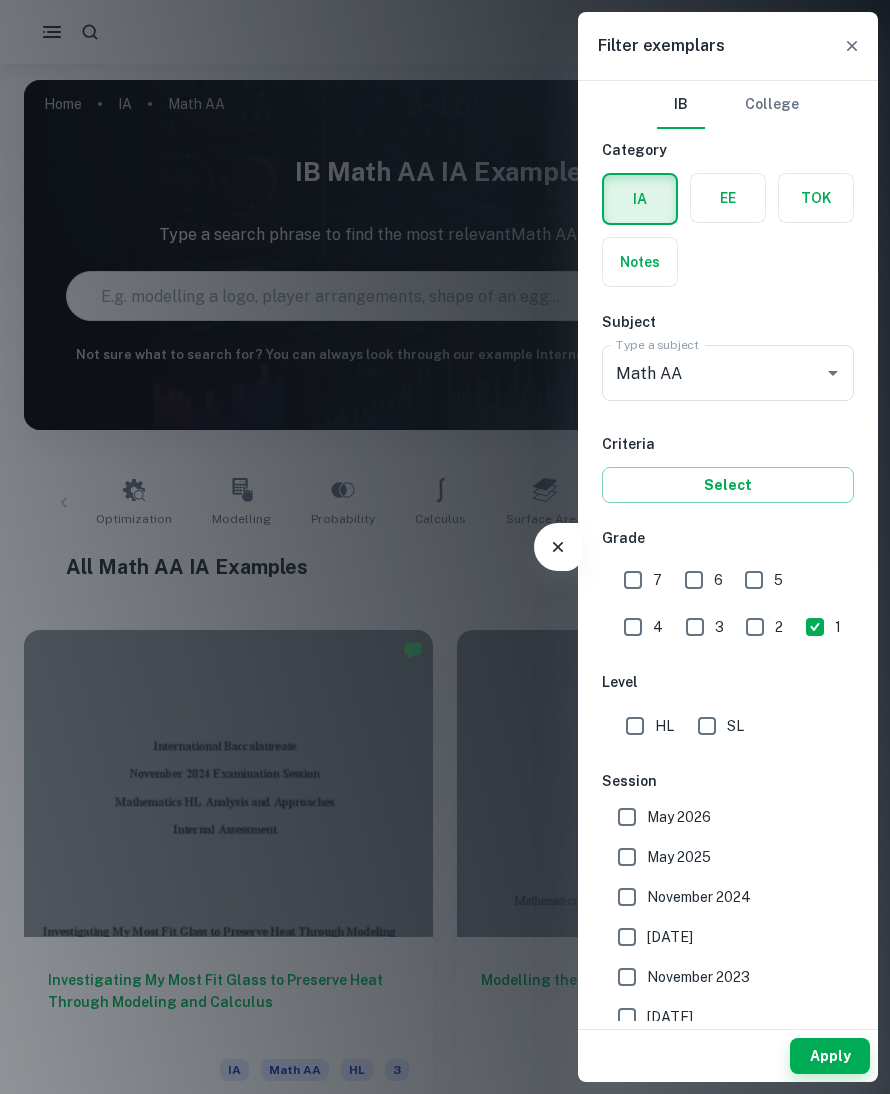 click on "HL" at bounding box center (635, 726) 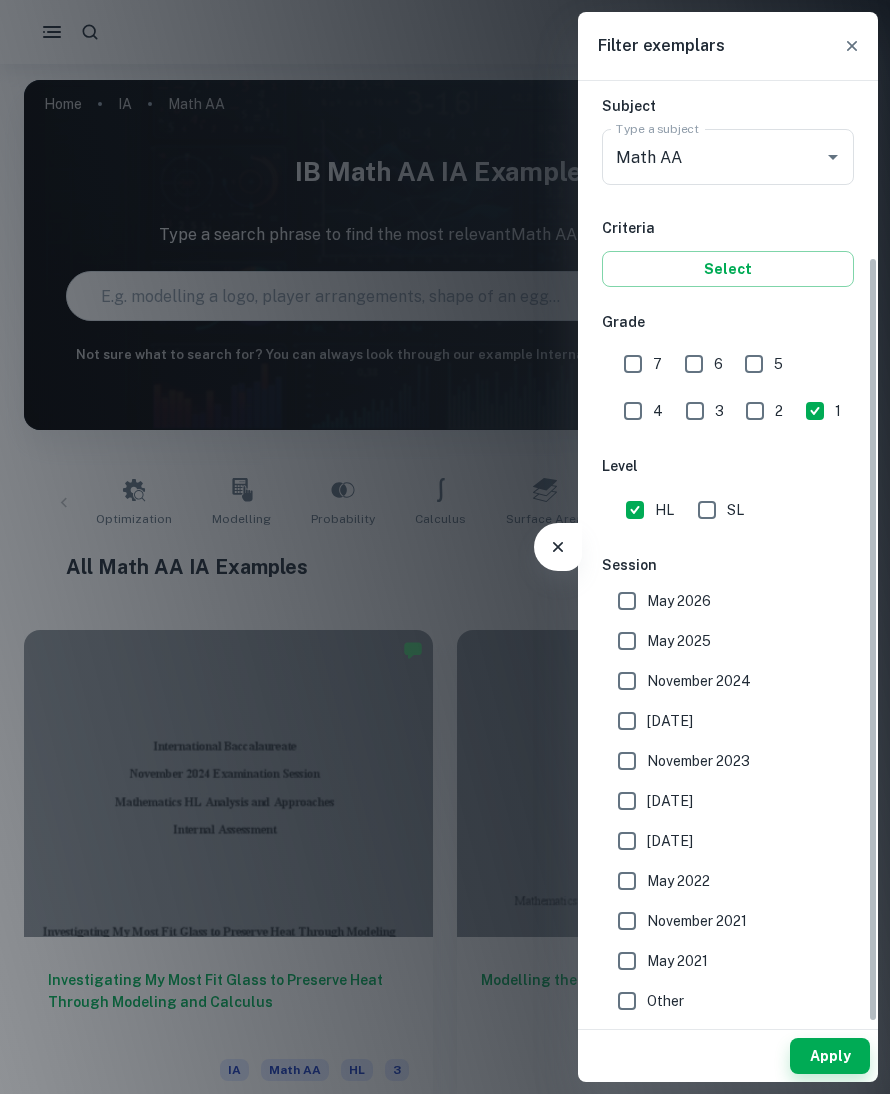scroll, scrollTop: 215, scrollLeft: 0, axis: vertical 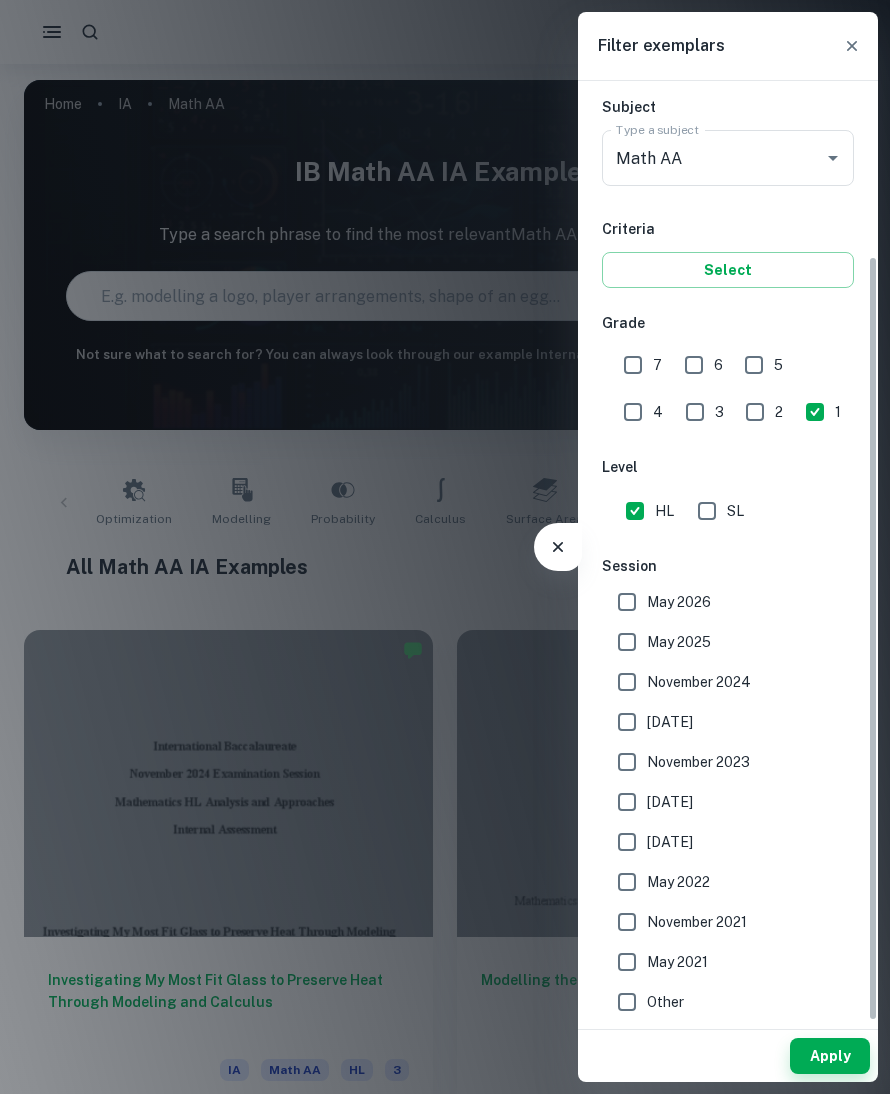 click on "Apply" at bounding box center [830, 1056] 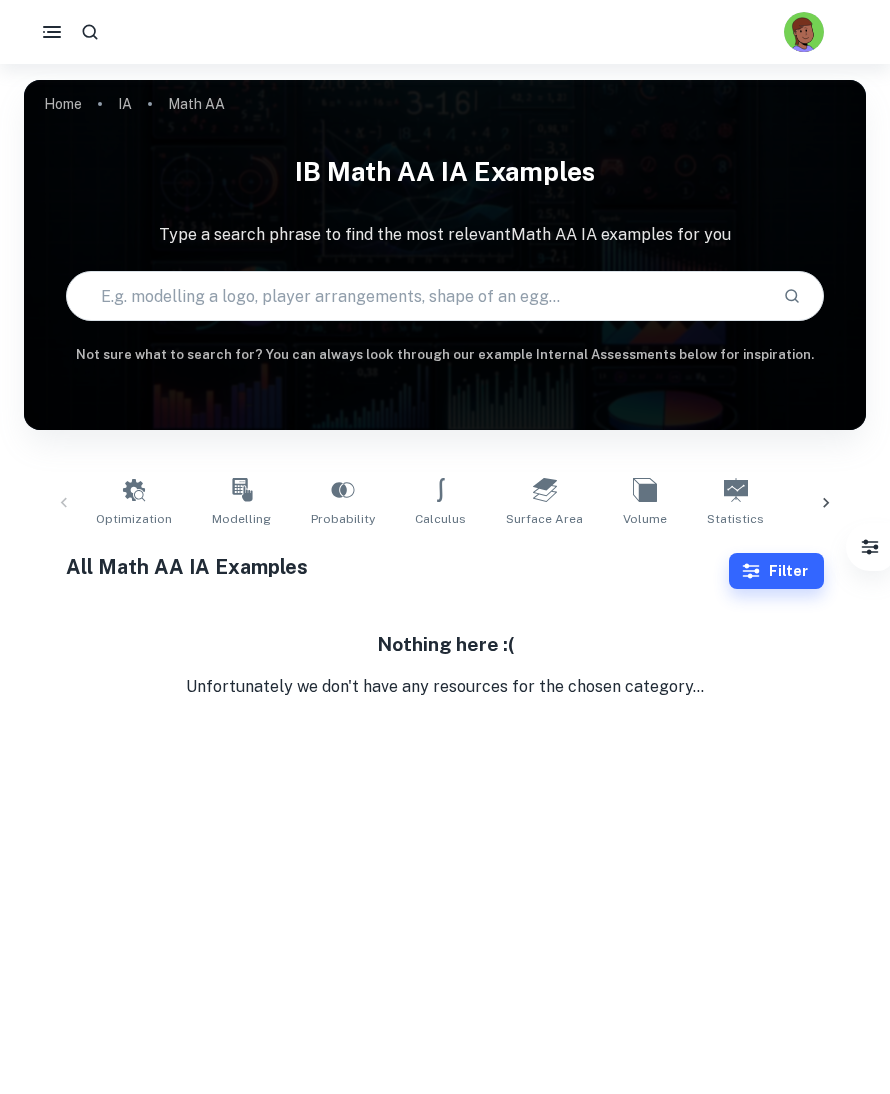 click 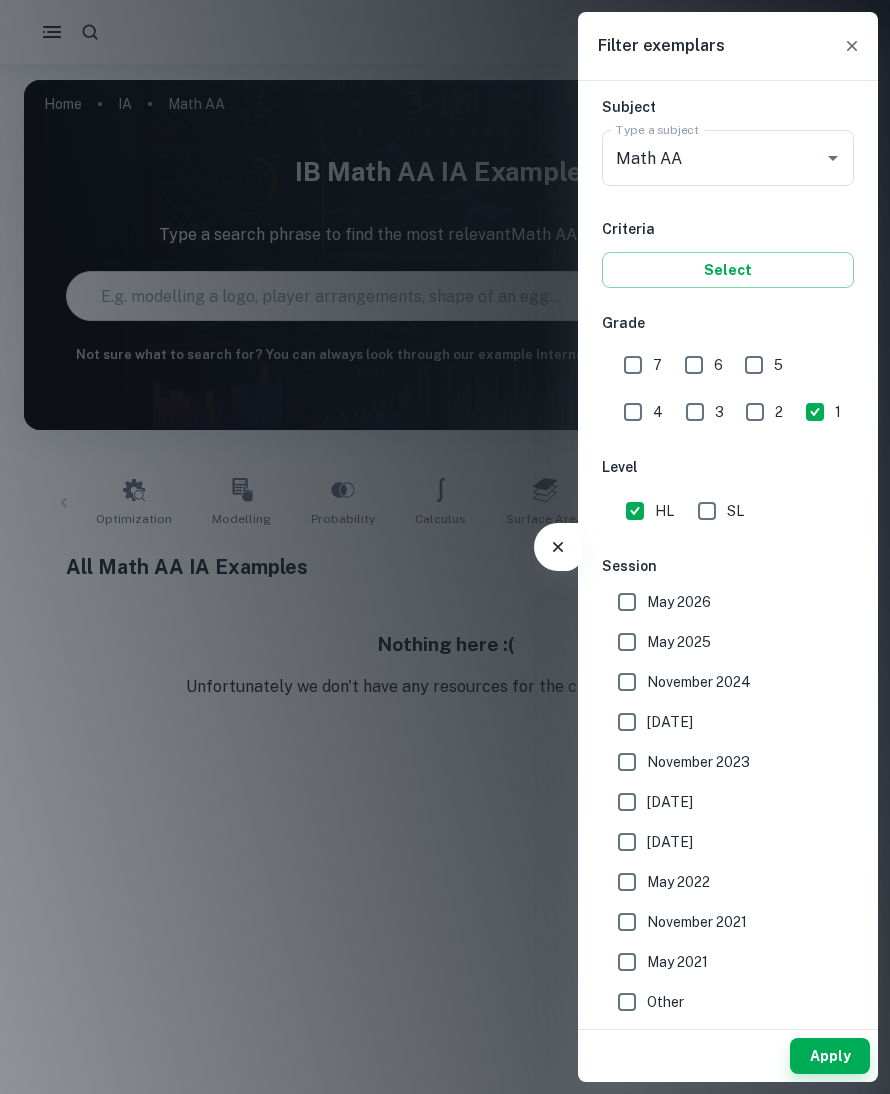 click on "2" at bounding box center (755, 412) 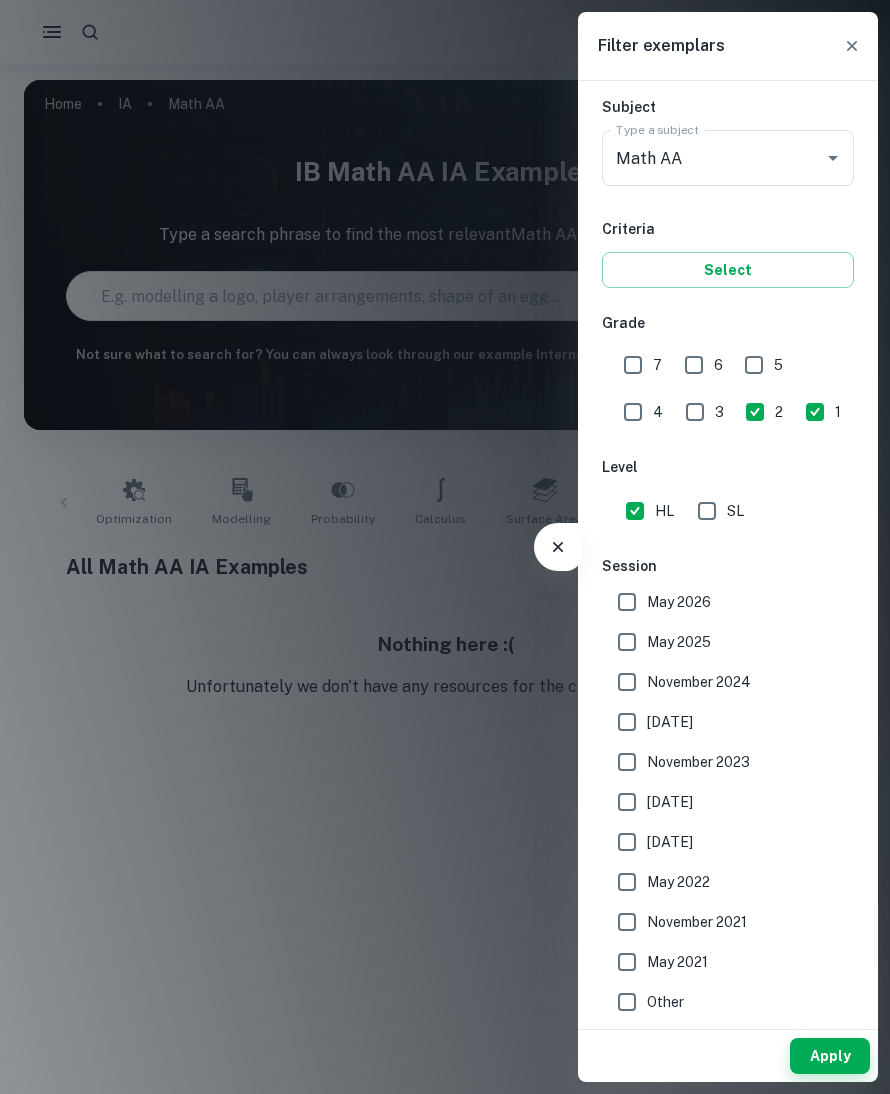 click on "Apply" at bounding box center (830, 1056) 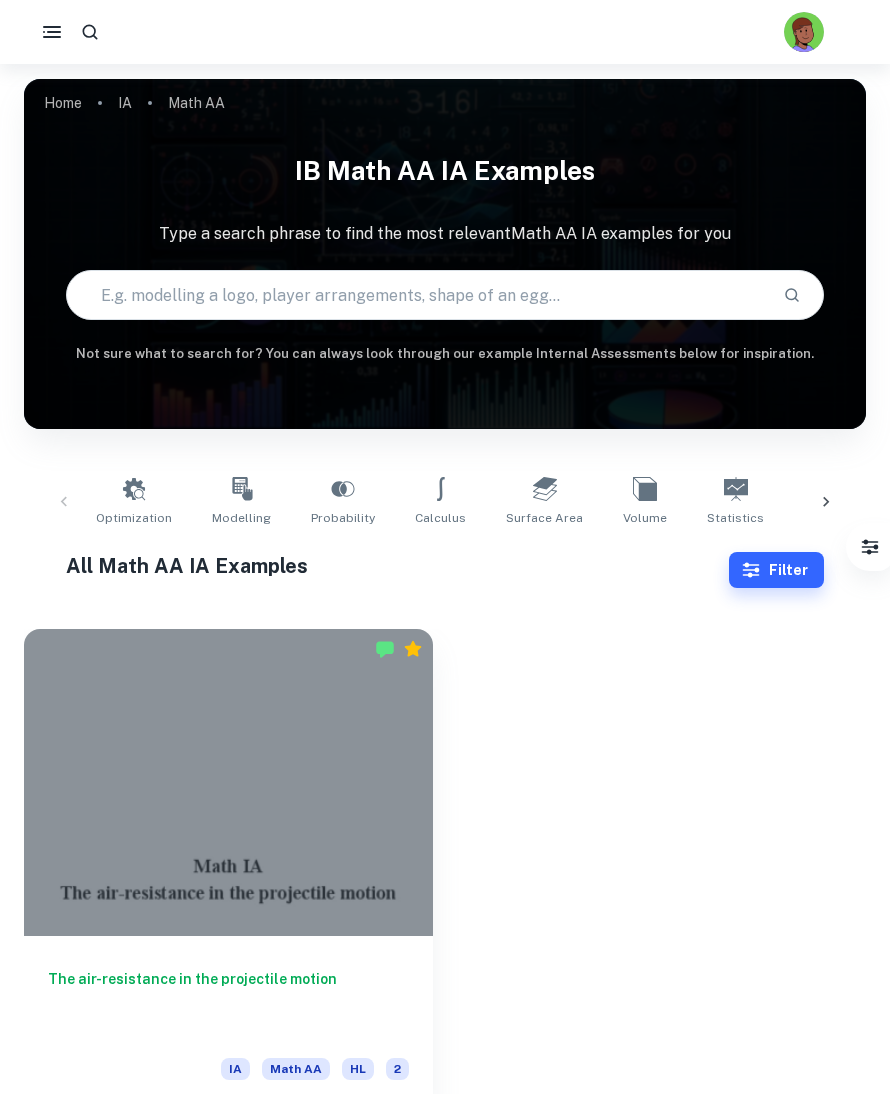 scroll, scrollTop: 7, scrollLeft: 0, axis: vertical 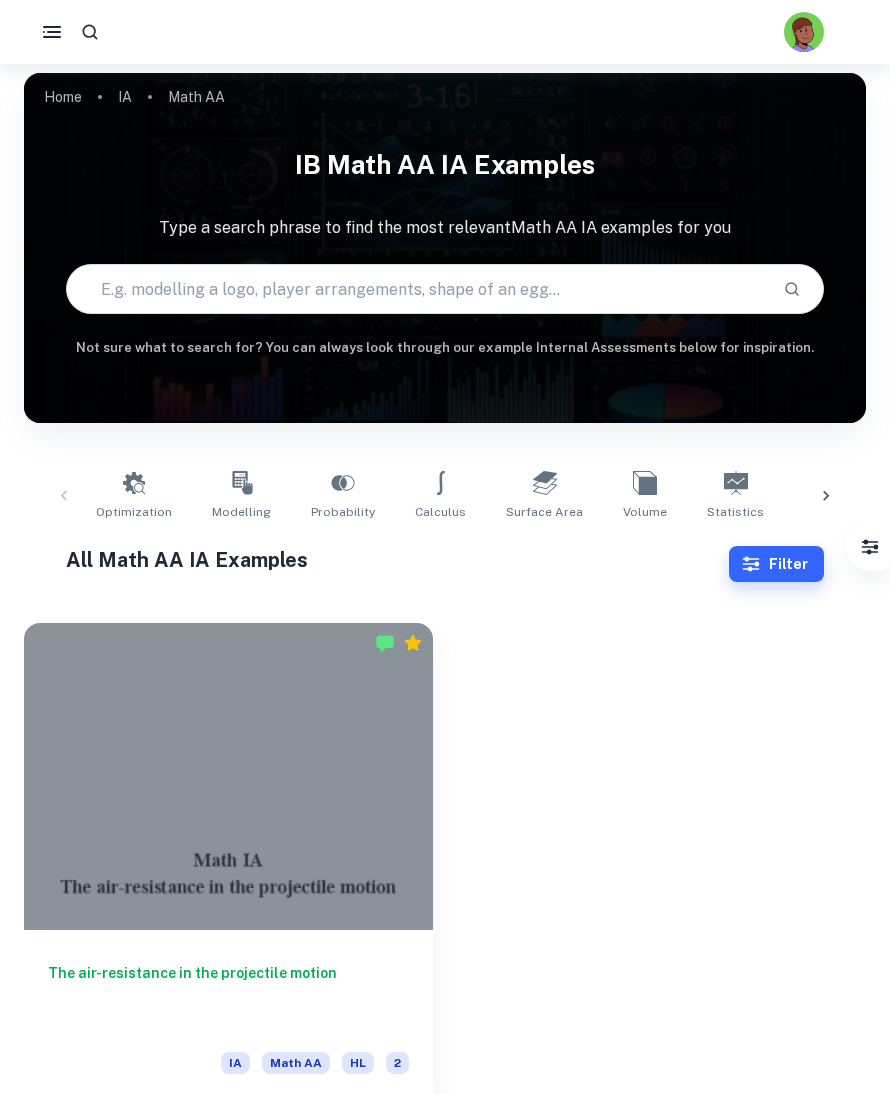 click at bounding box center (228, 776) 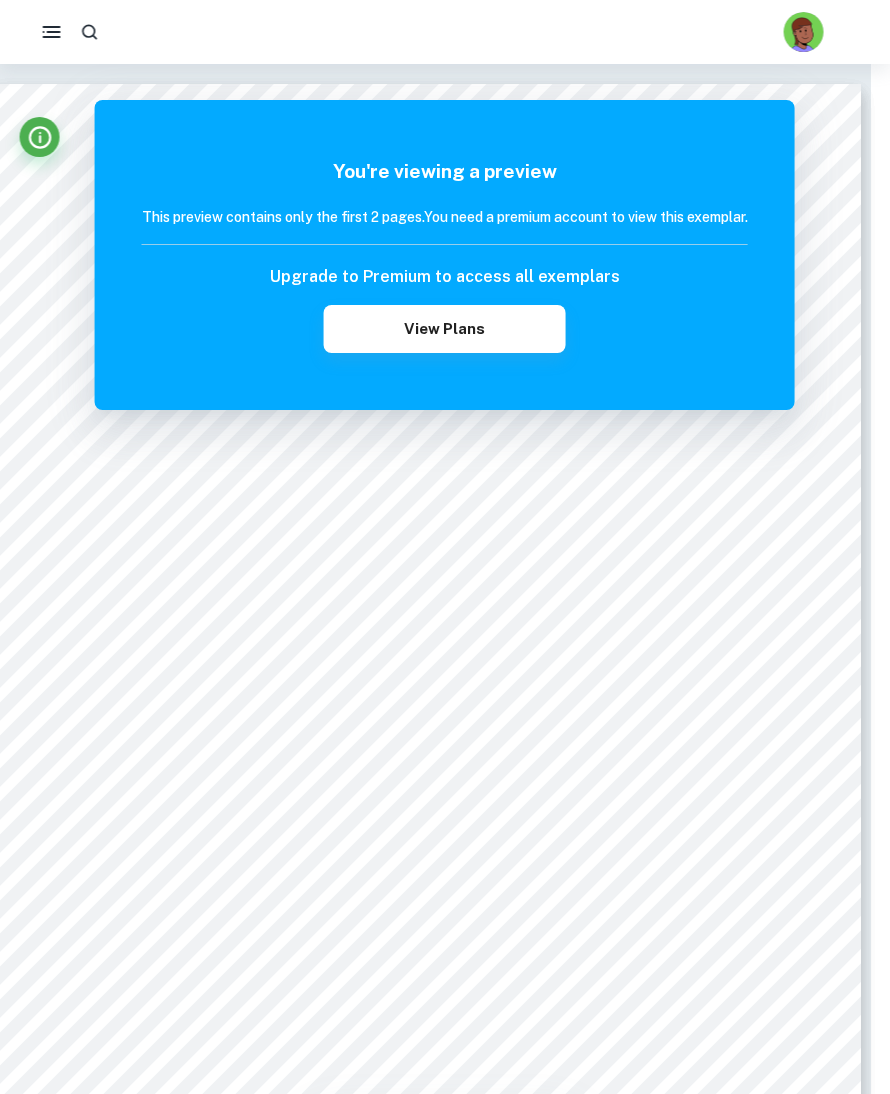 scroll, scrollTop: 0, scrollLeft: 19, axis: horizontal 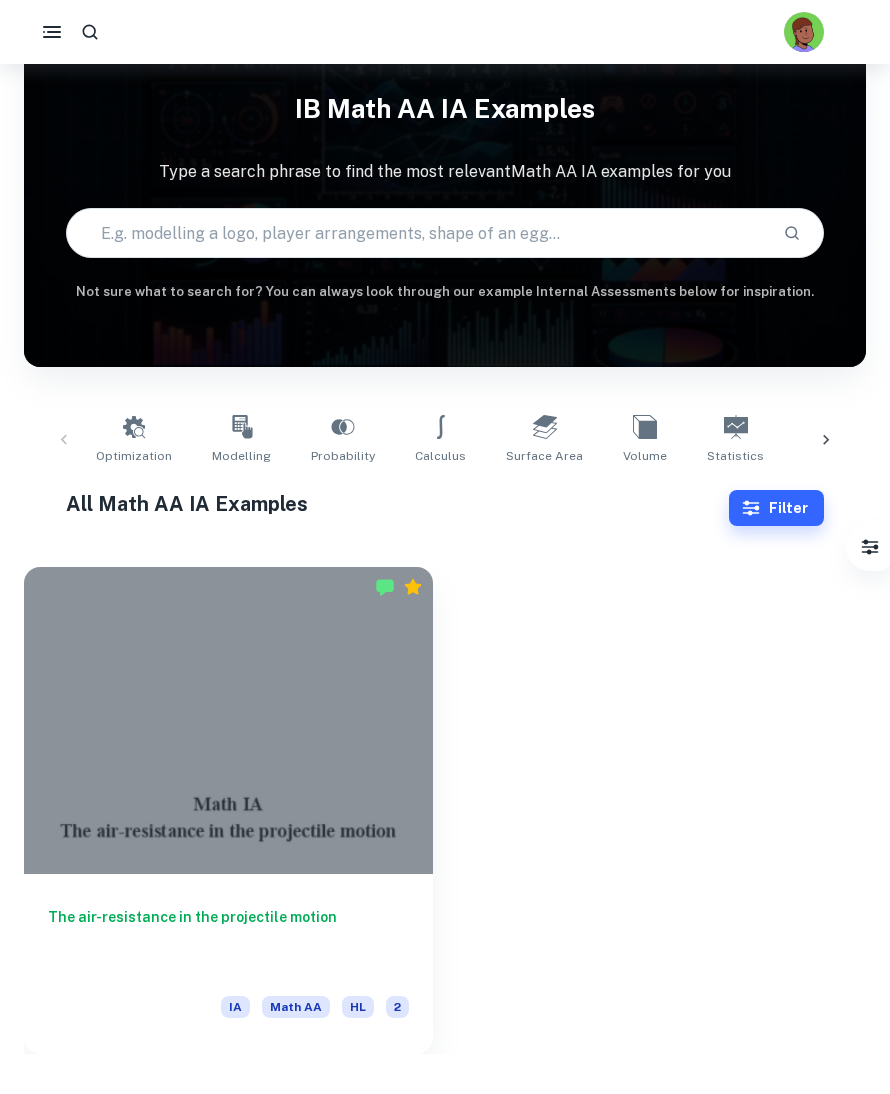 click on "Filter" at bounding box center [776, 508] 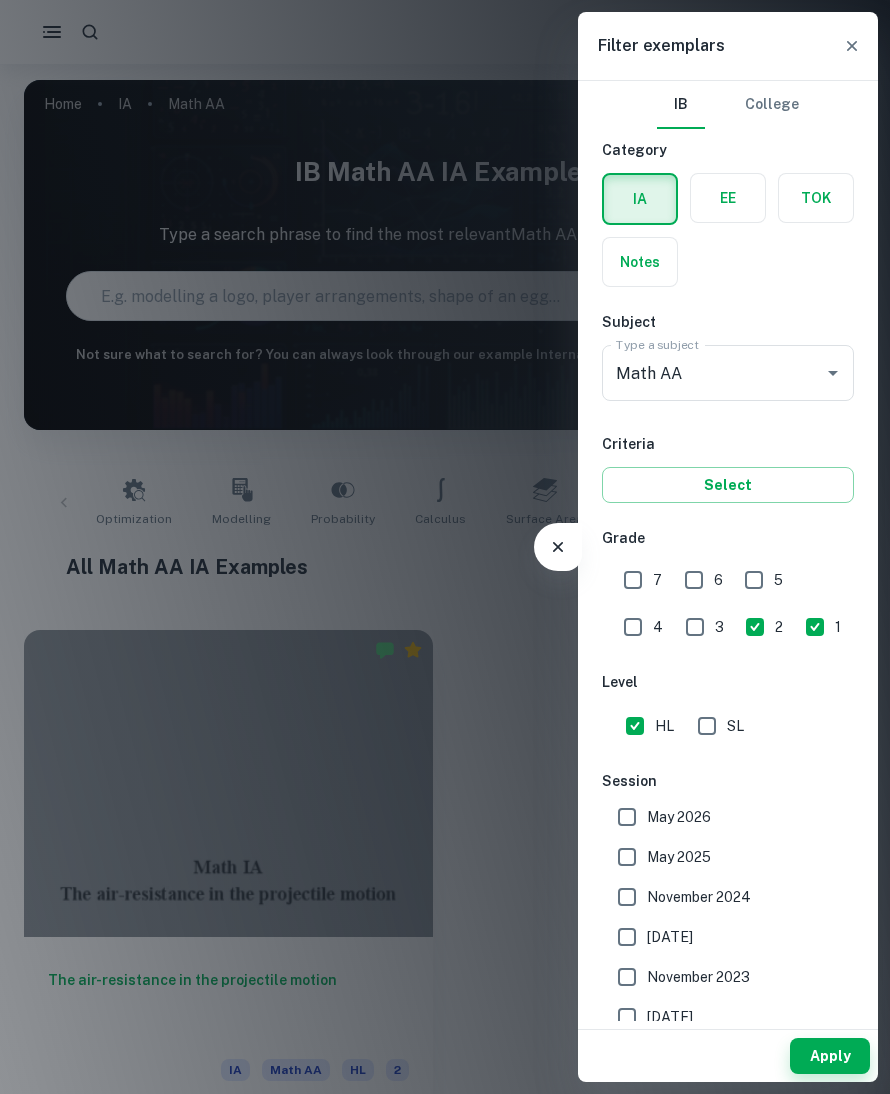 click on "3" at bounding box center [695, 627] 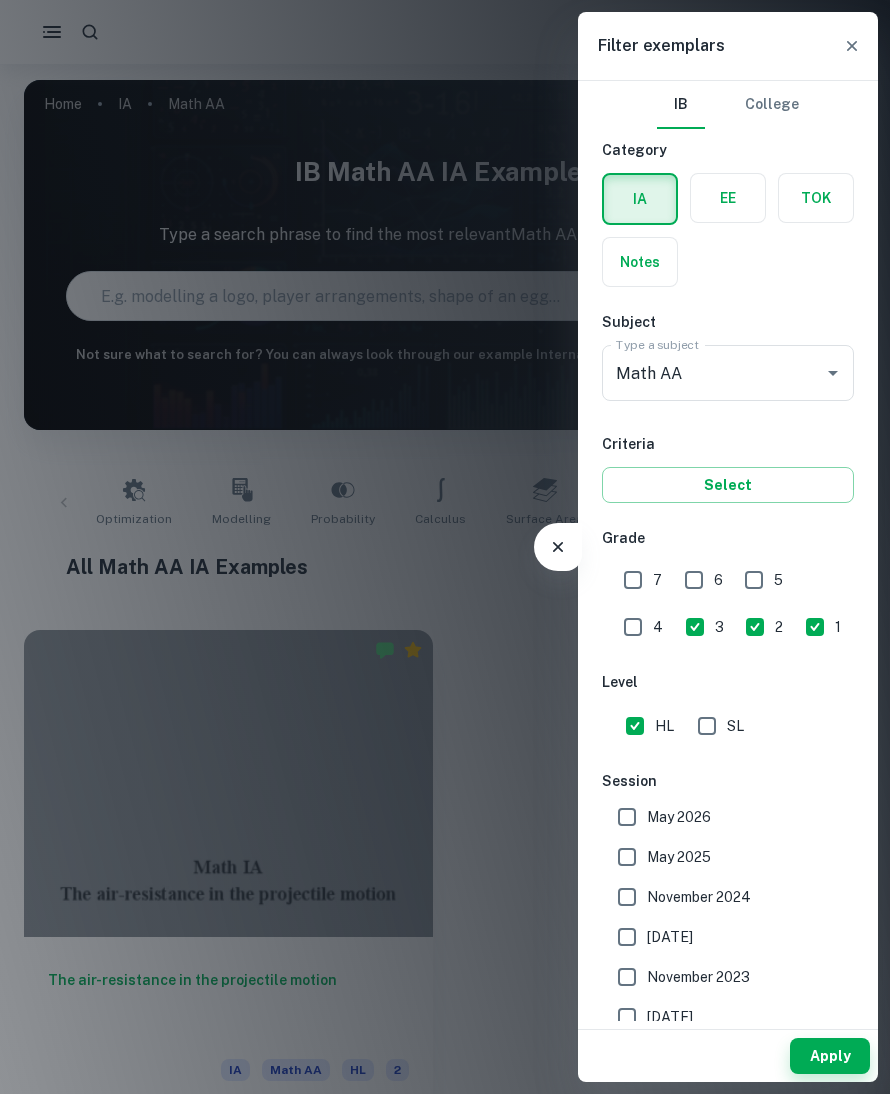 click on "Apply" at bounding box center (830, 1056) 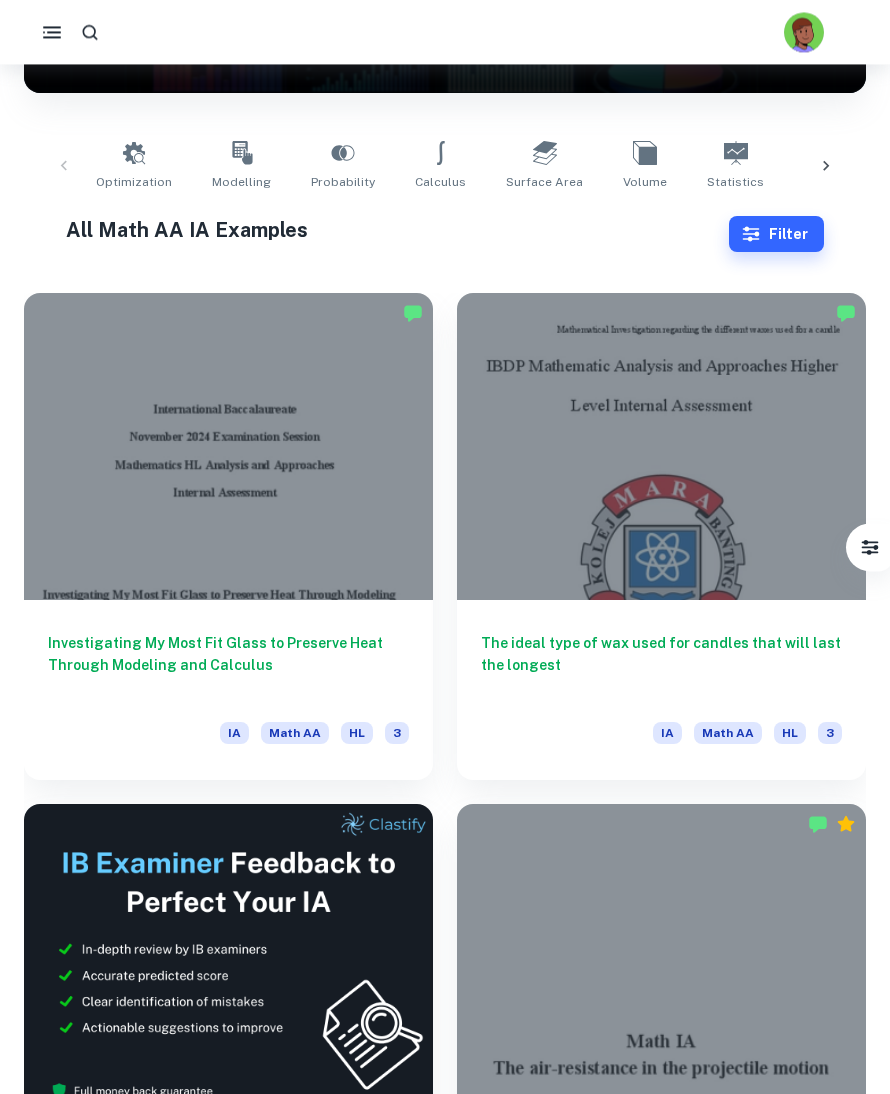 scroll, scrollTop: 336, scrollLeft: 0, axis: vertical 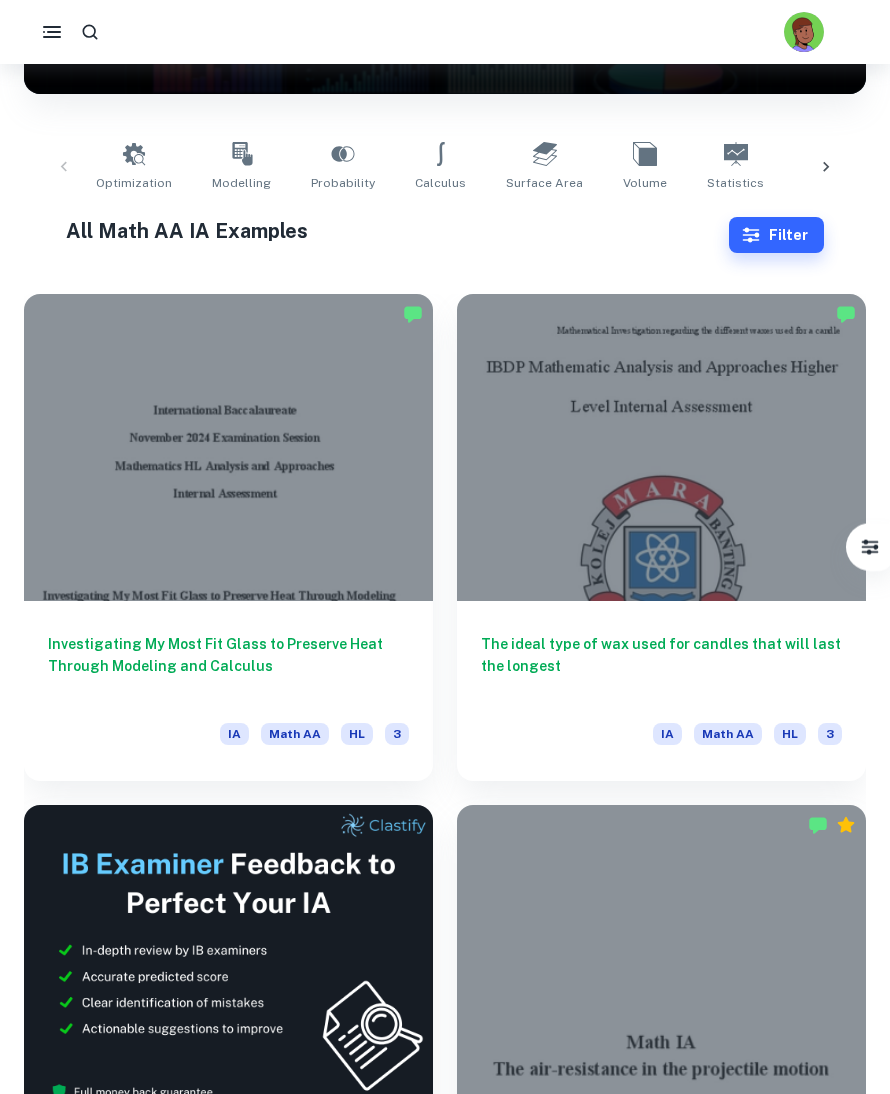 click at bounding box center [661, 447] 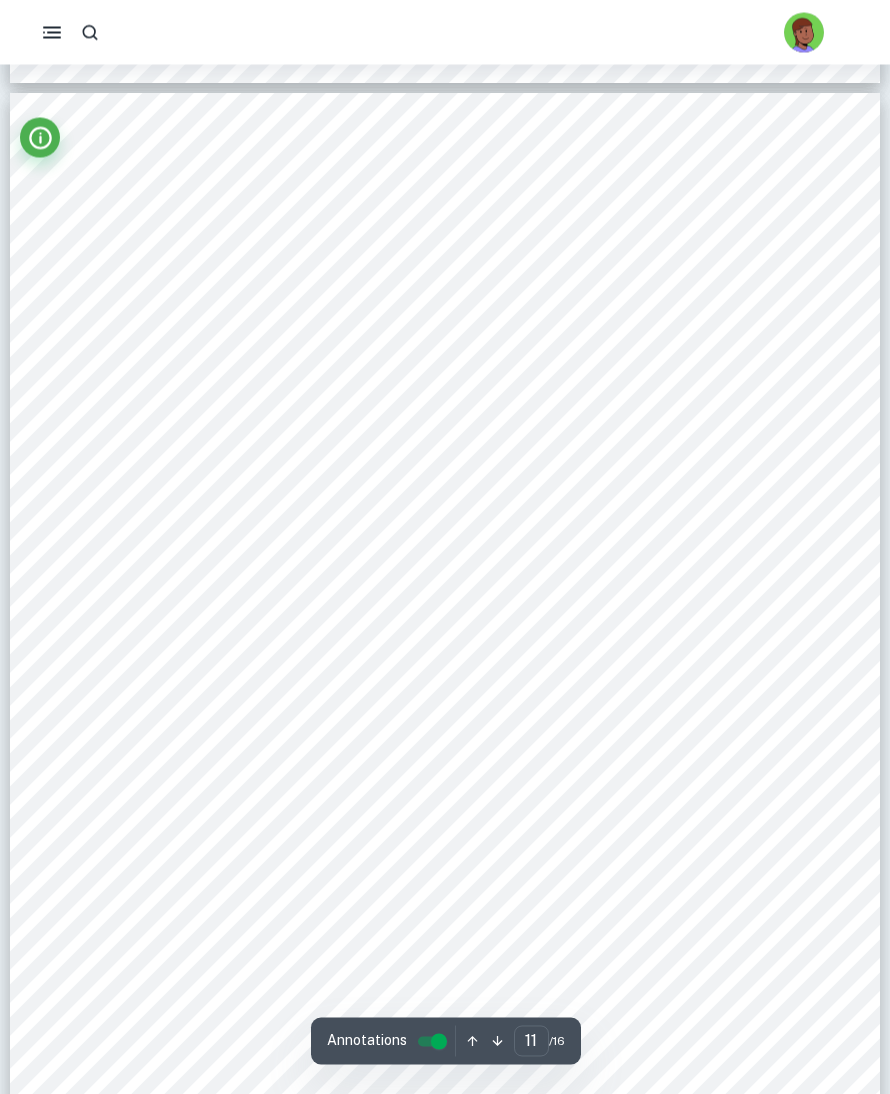 scroll, scrollTop: 12813, scrollLeft: 0, axis: vertical 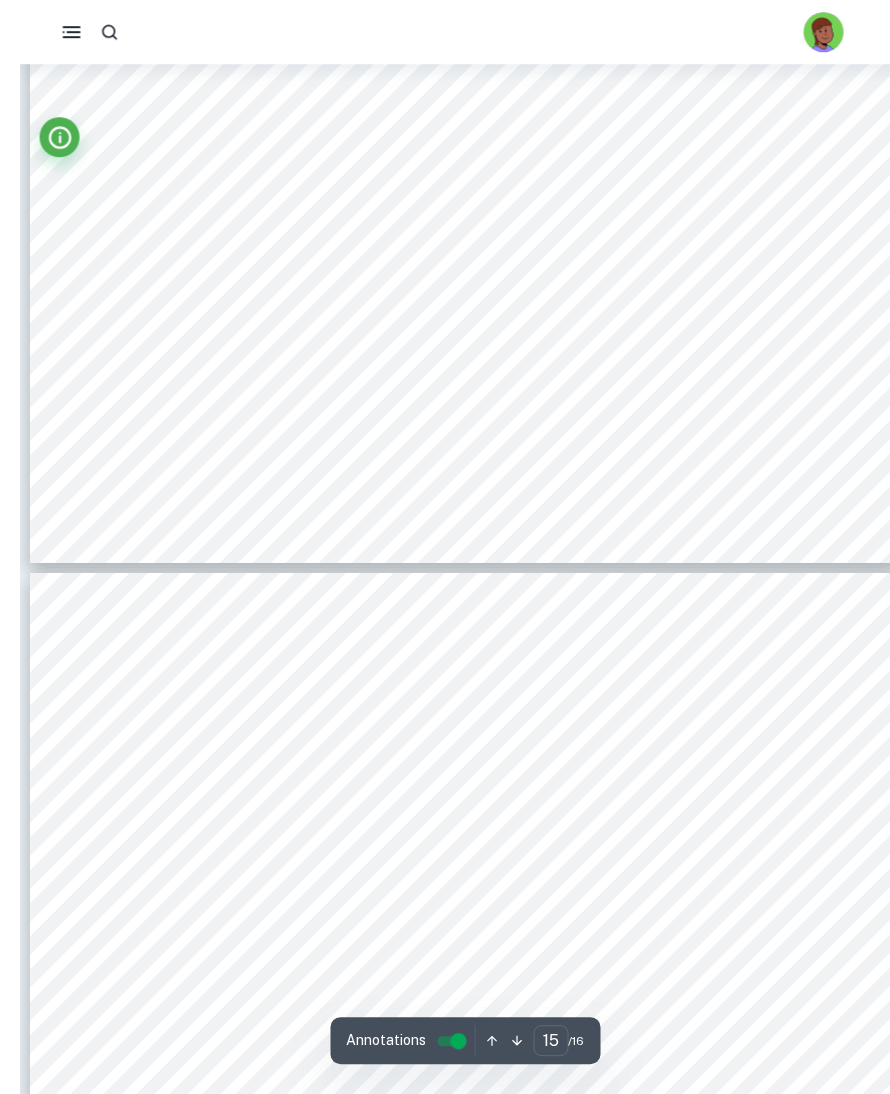 type on "16" 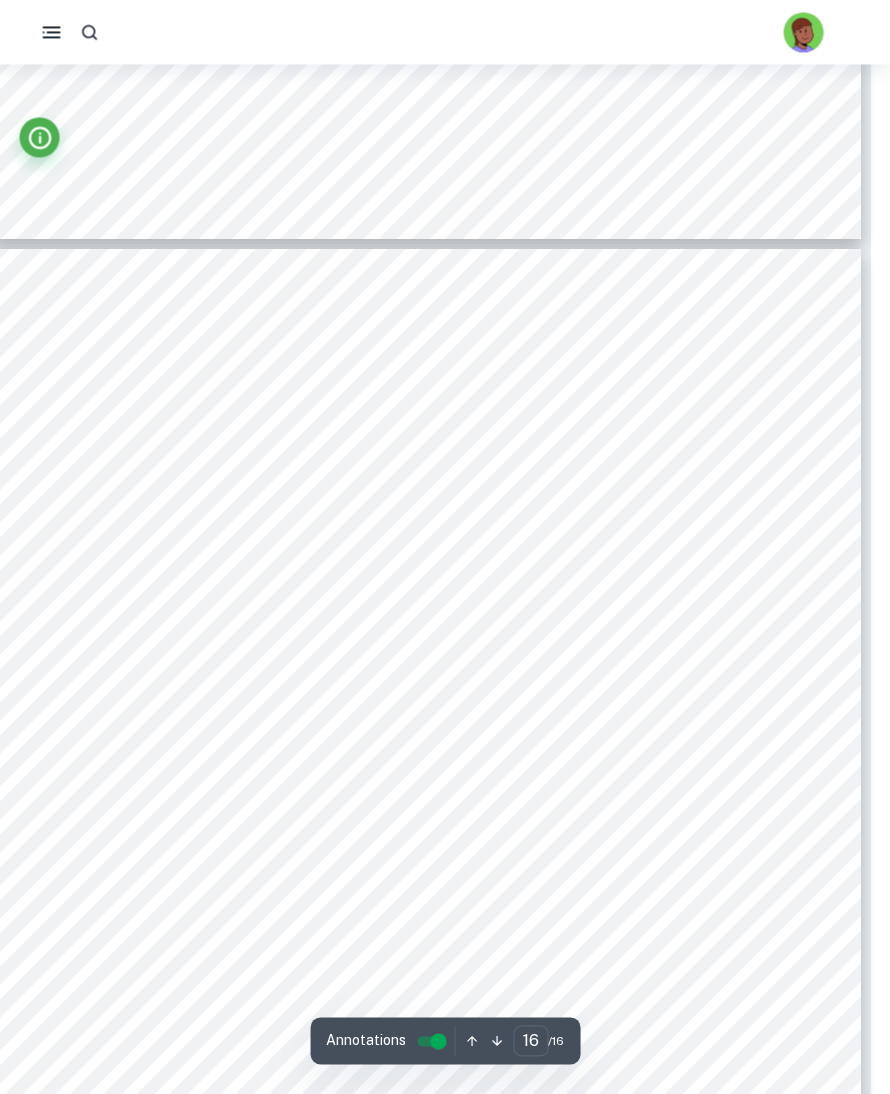 scroll, scrollTop: 18996, scrollLeft: 19, axis: both 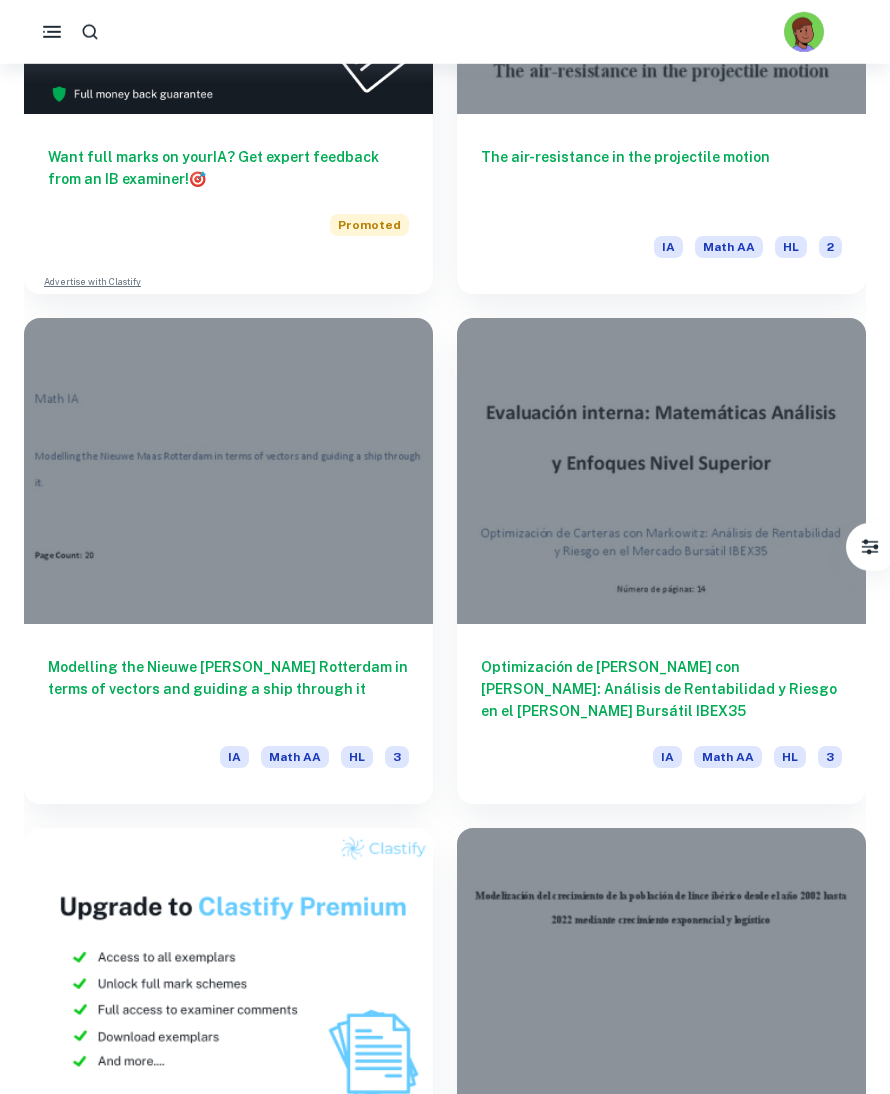 click on "Modelling the Nieuwe [PERSON_NAME] Rotterdam in terms of vectors and guiding a ship through it" at bounding box center [228, 689] 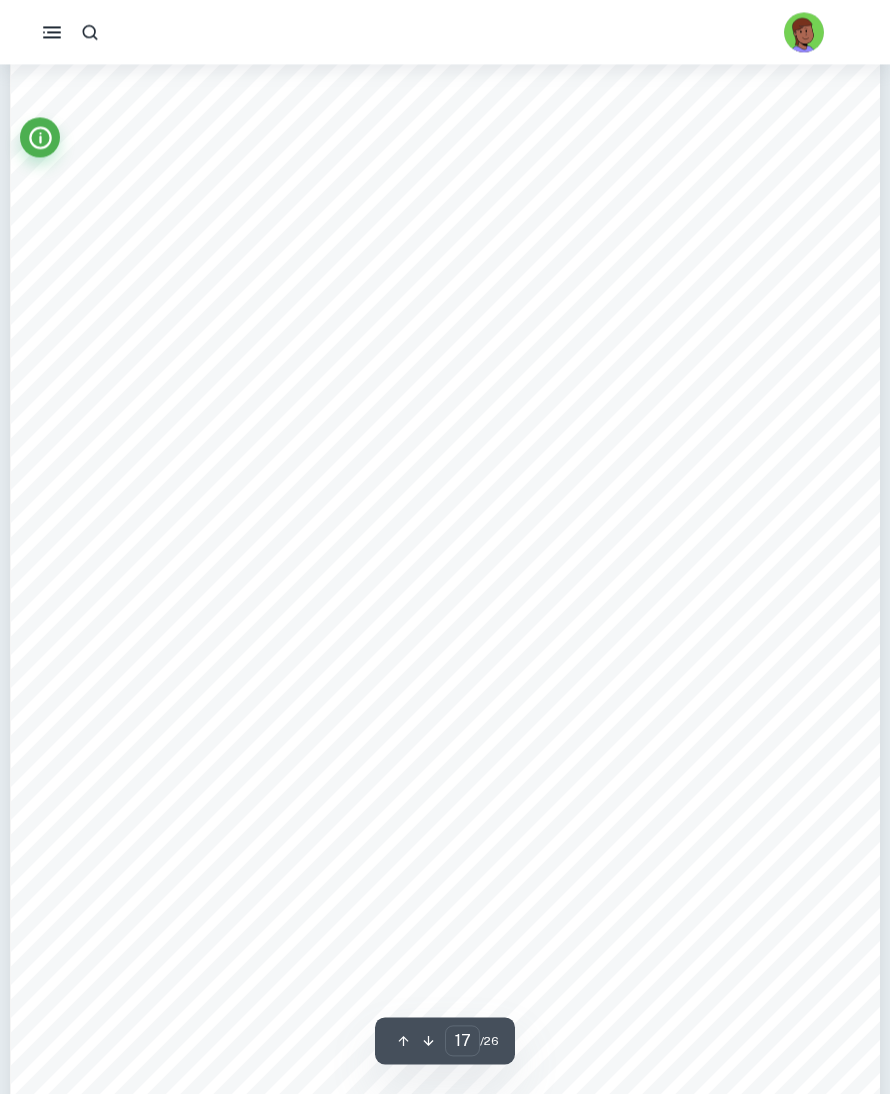 scroll, scrollTop: 20477, scrollLeft: 0, axis: vertical 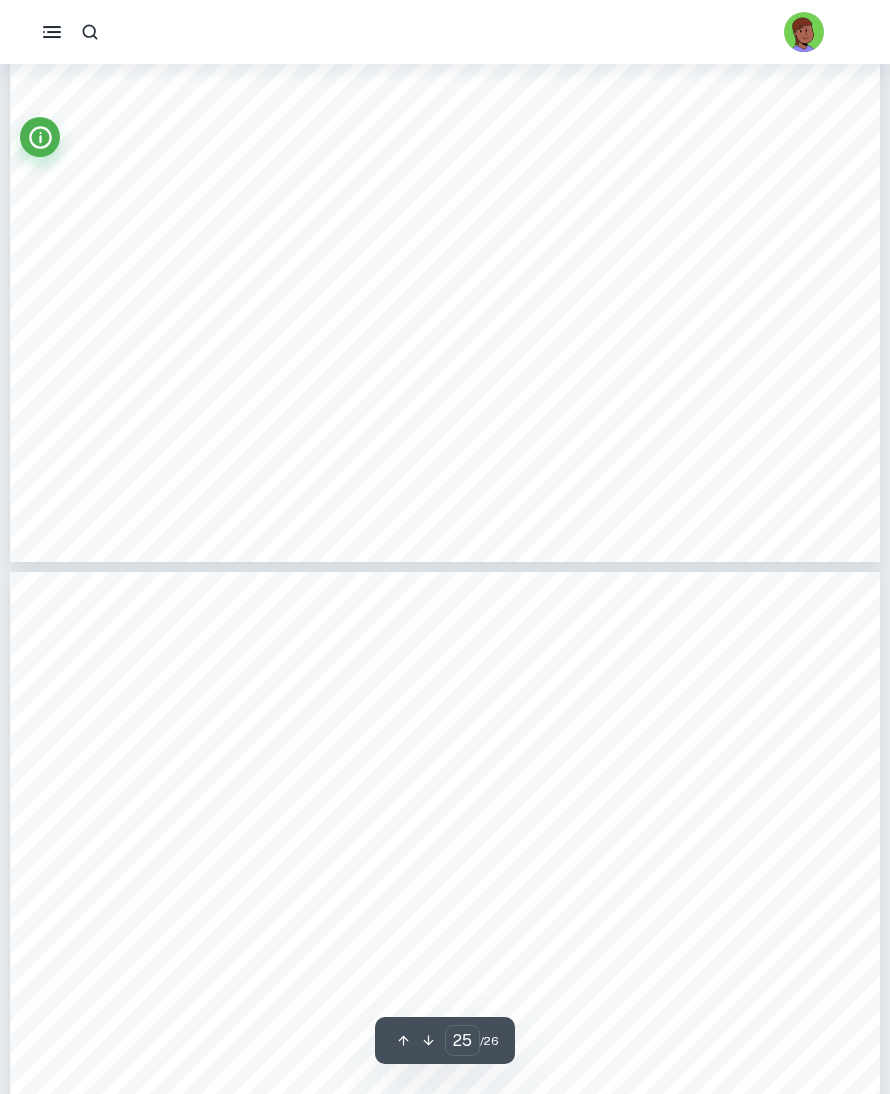 type on "26" 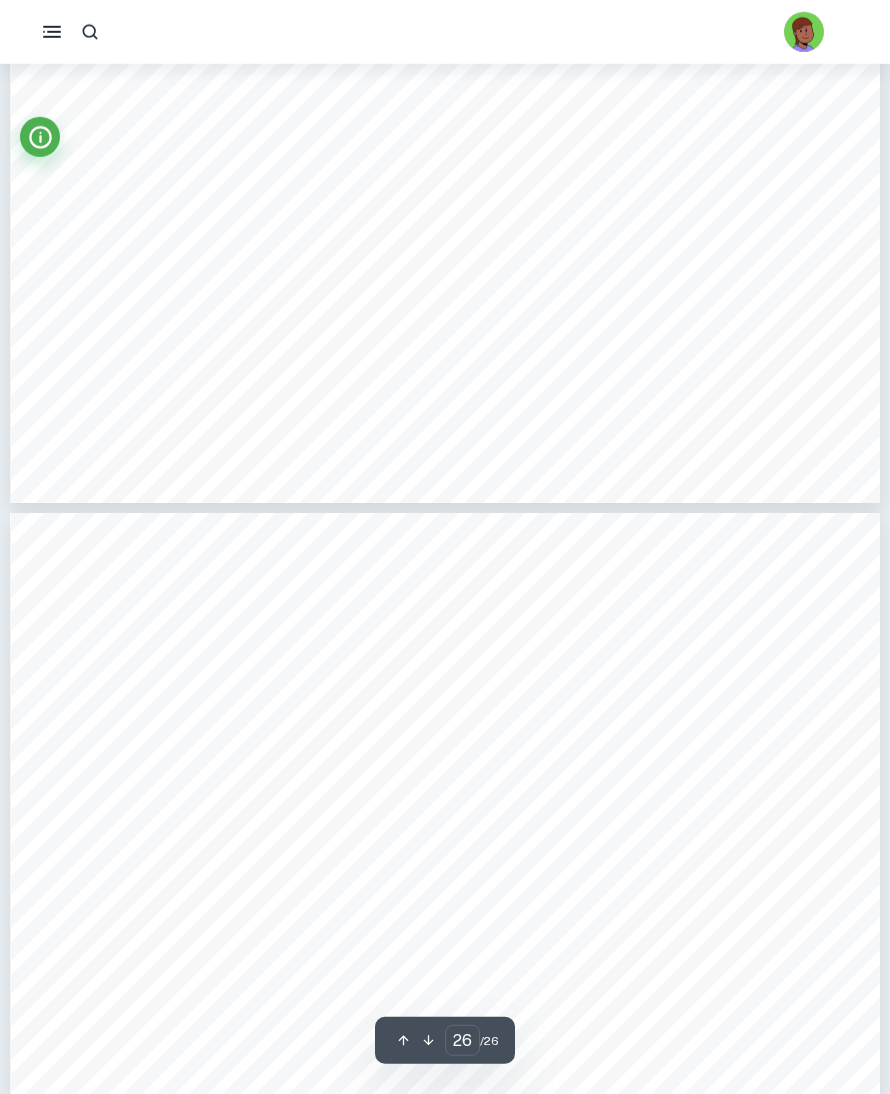 scroll, scrollTop: 31383, scrollLeft: 0, axis: vertical 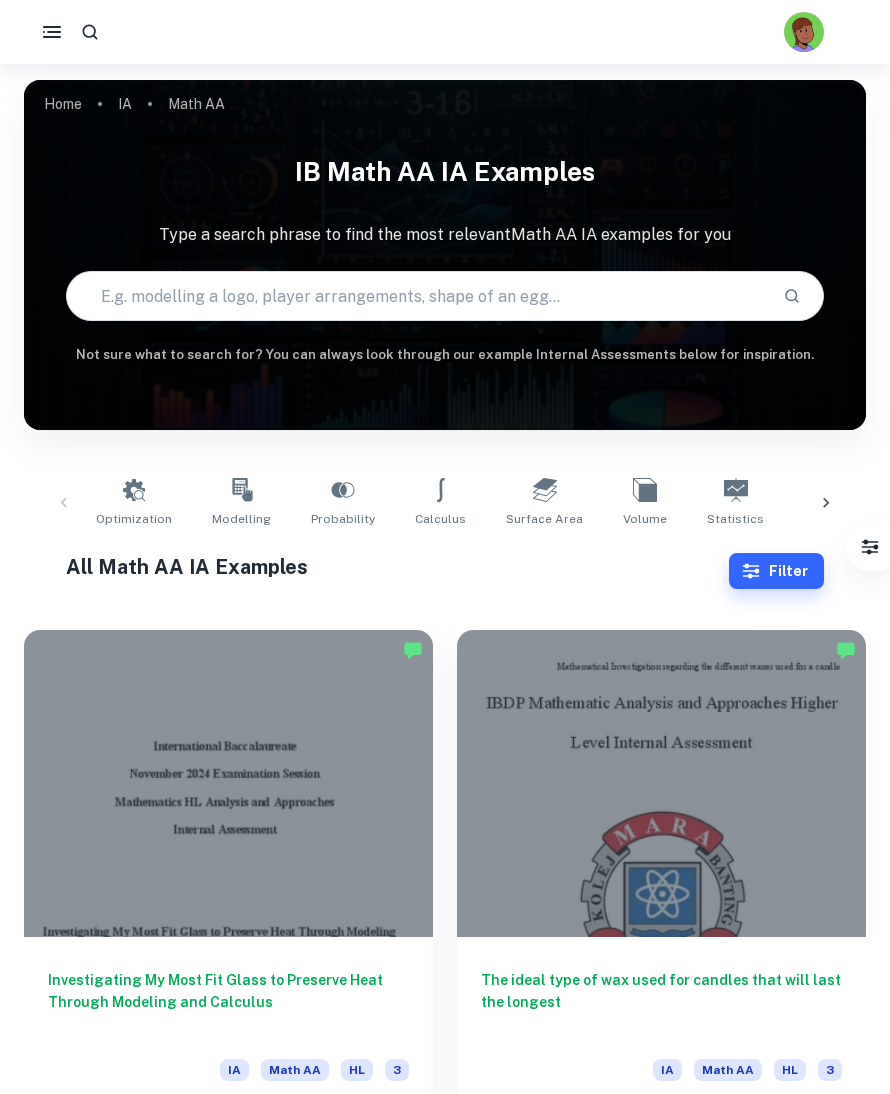 click on "Filter" at bounding box center (776, 571) 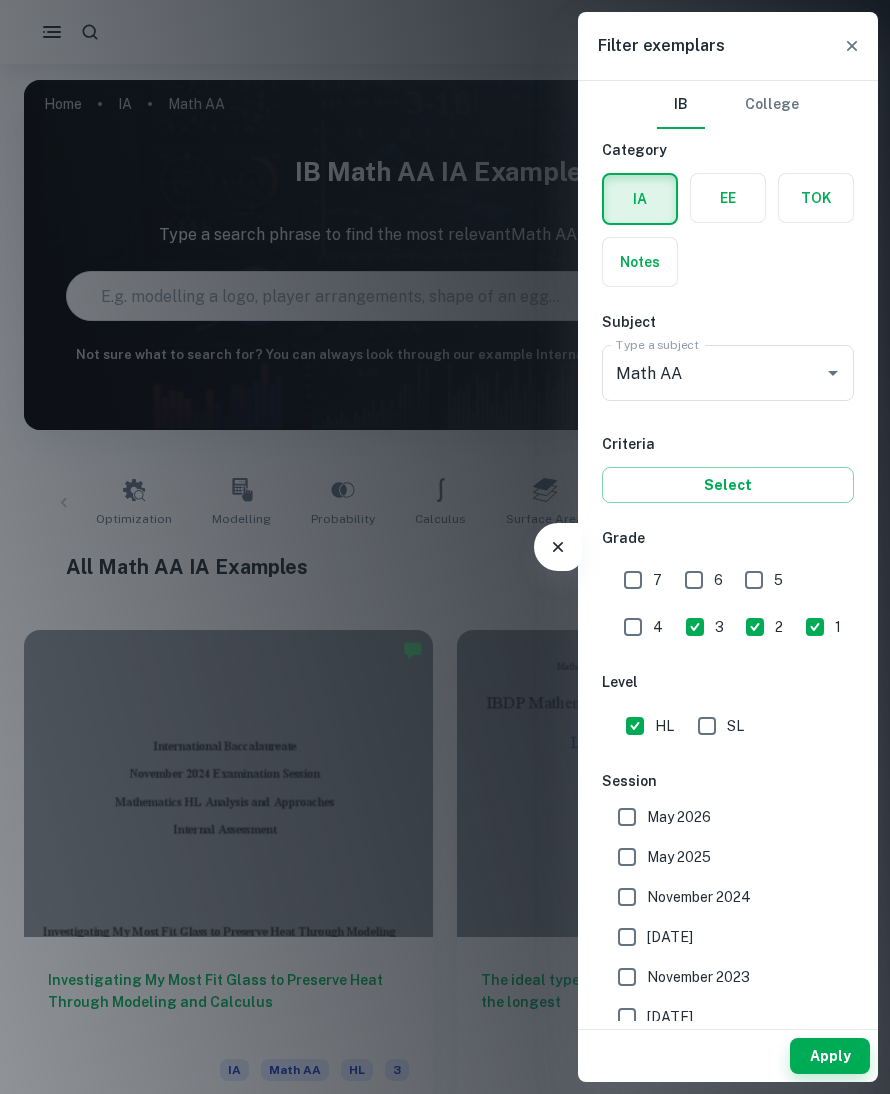 click on "1" at bounding box center [815, 627] 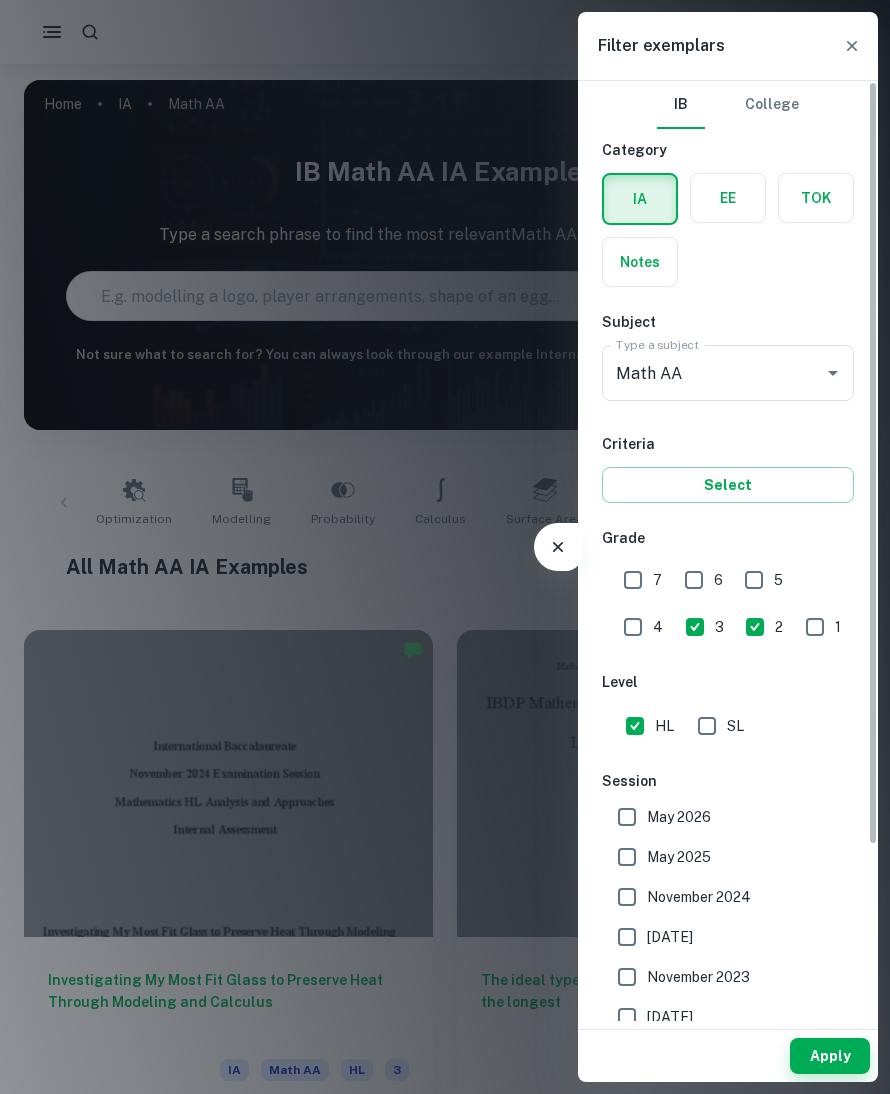 click on "2" at bounding box center [755, 627] 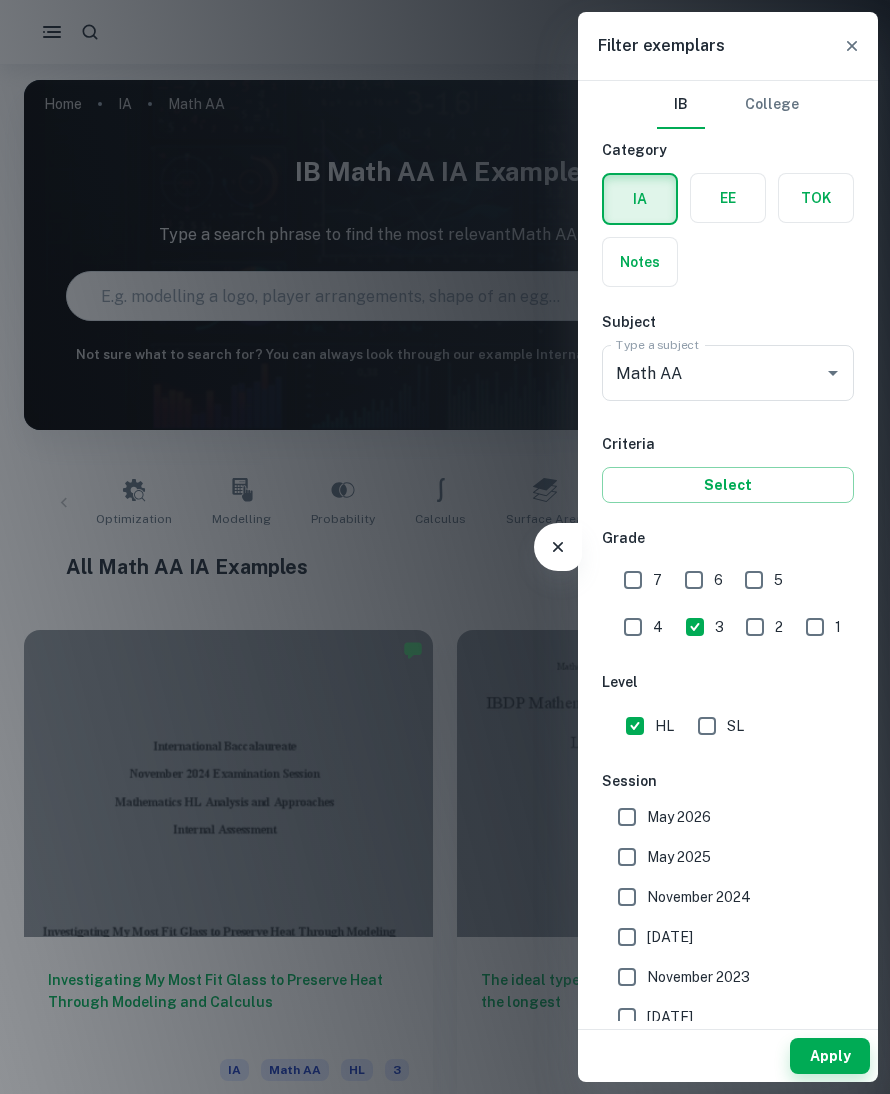 click on "3" at bounding box center [695, 627] 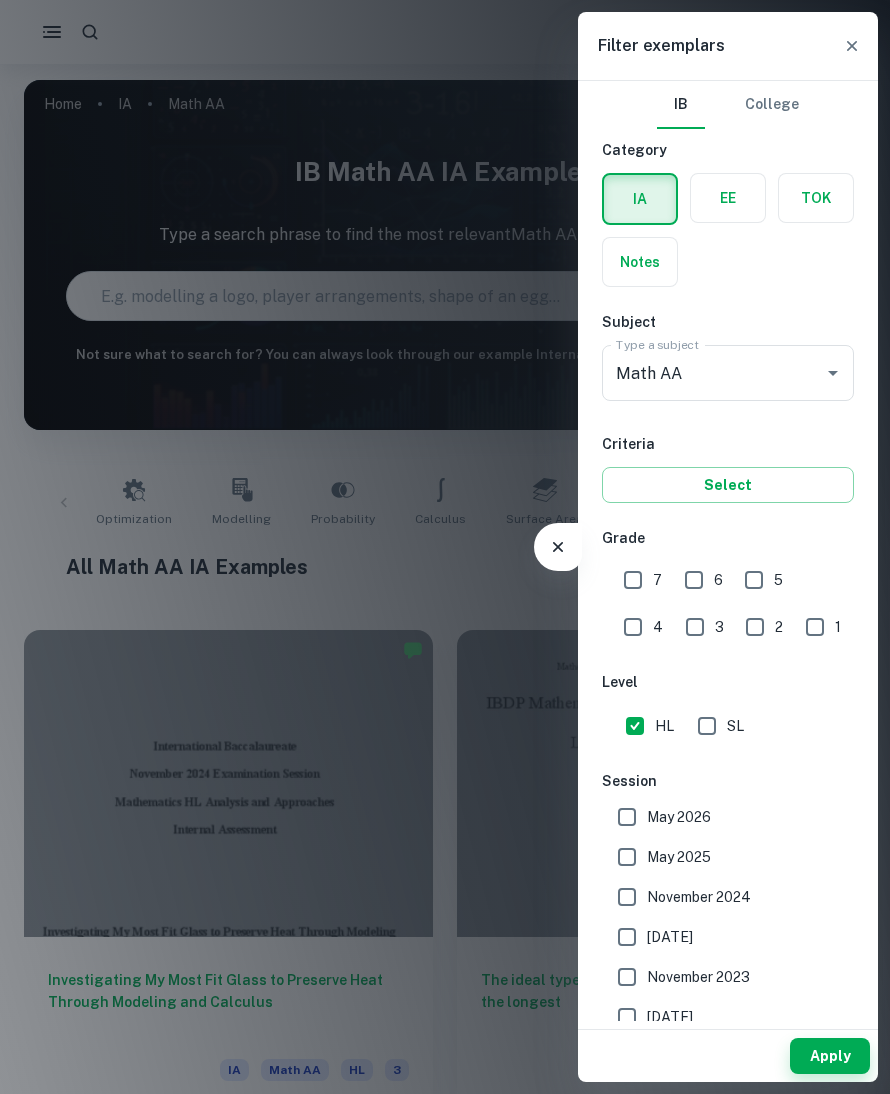 click on "4" at bounding box center (633, 627) 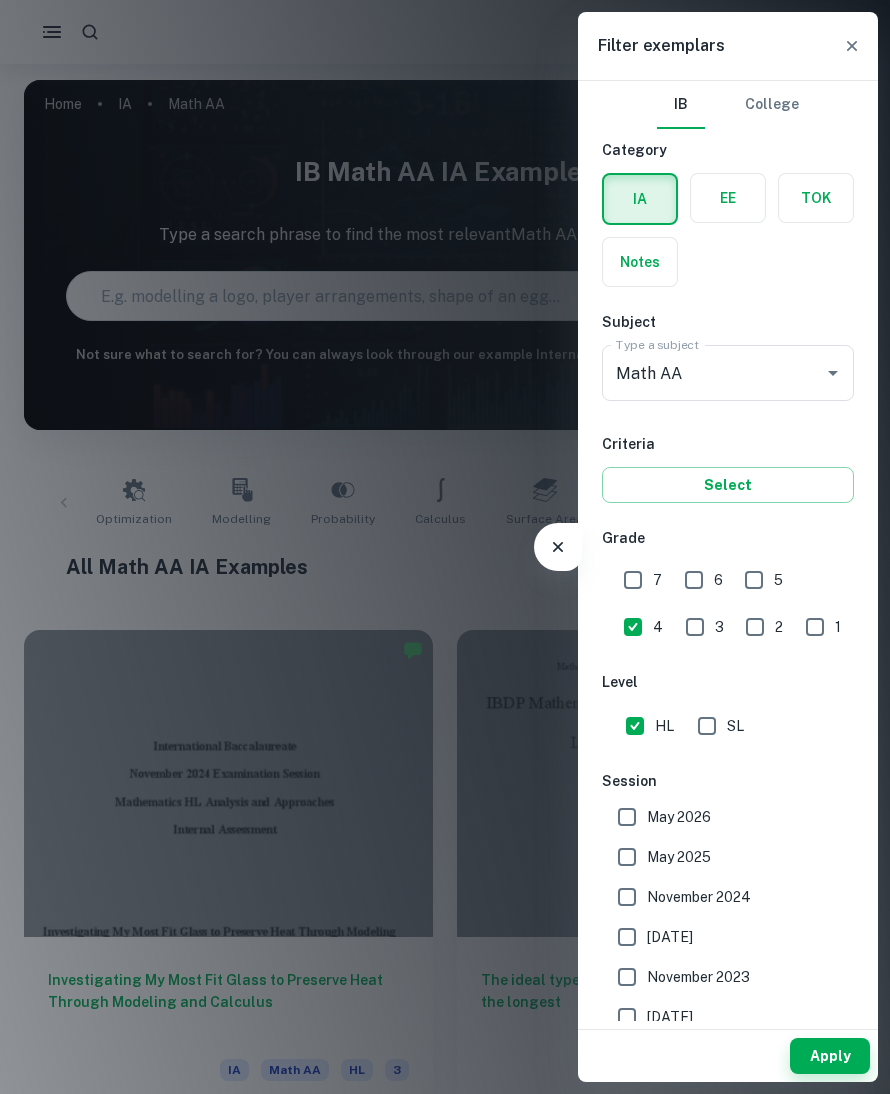 click on "5" at bounding box center (754, 580) 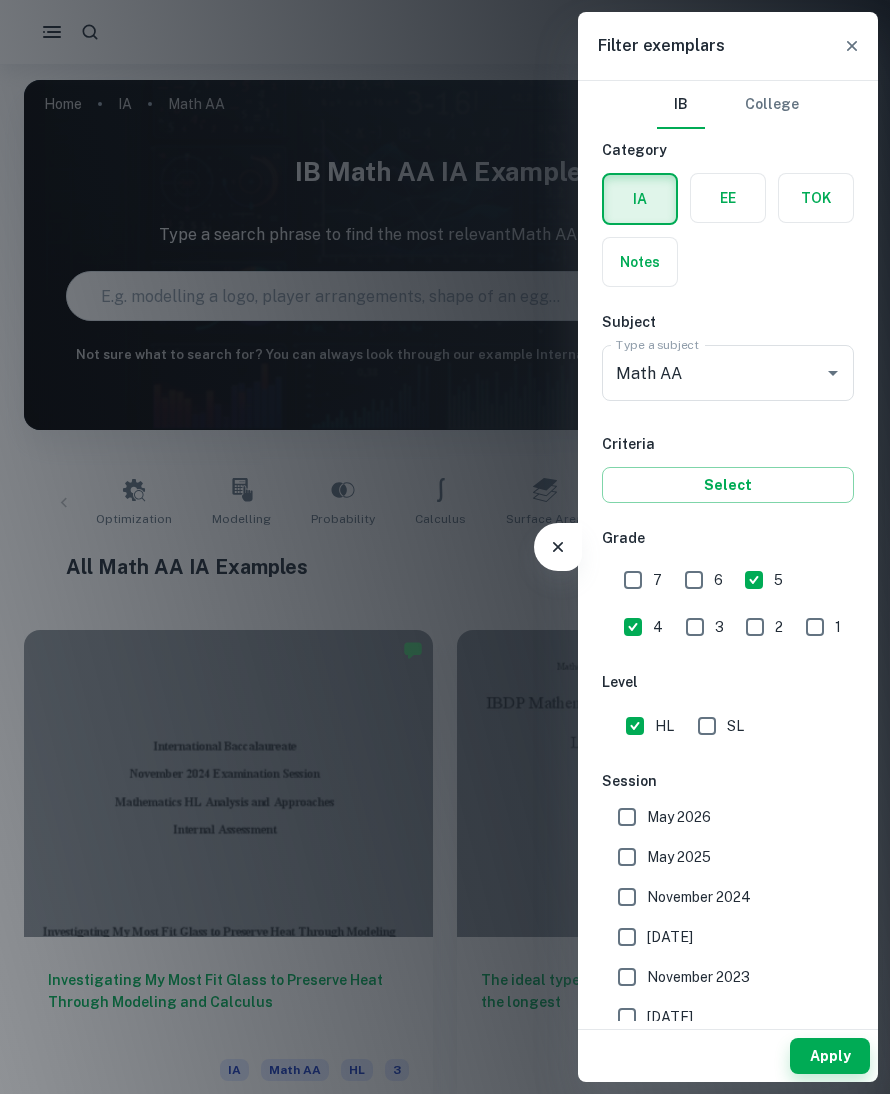 click on "Apply" at bounding box center (728, 1056) 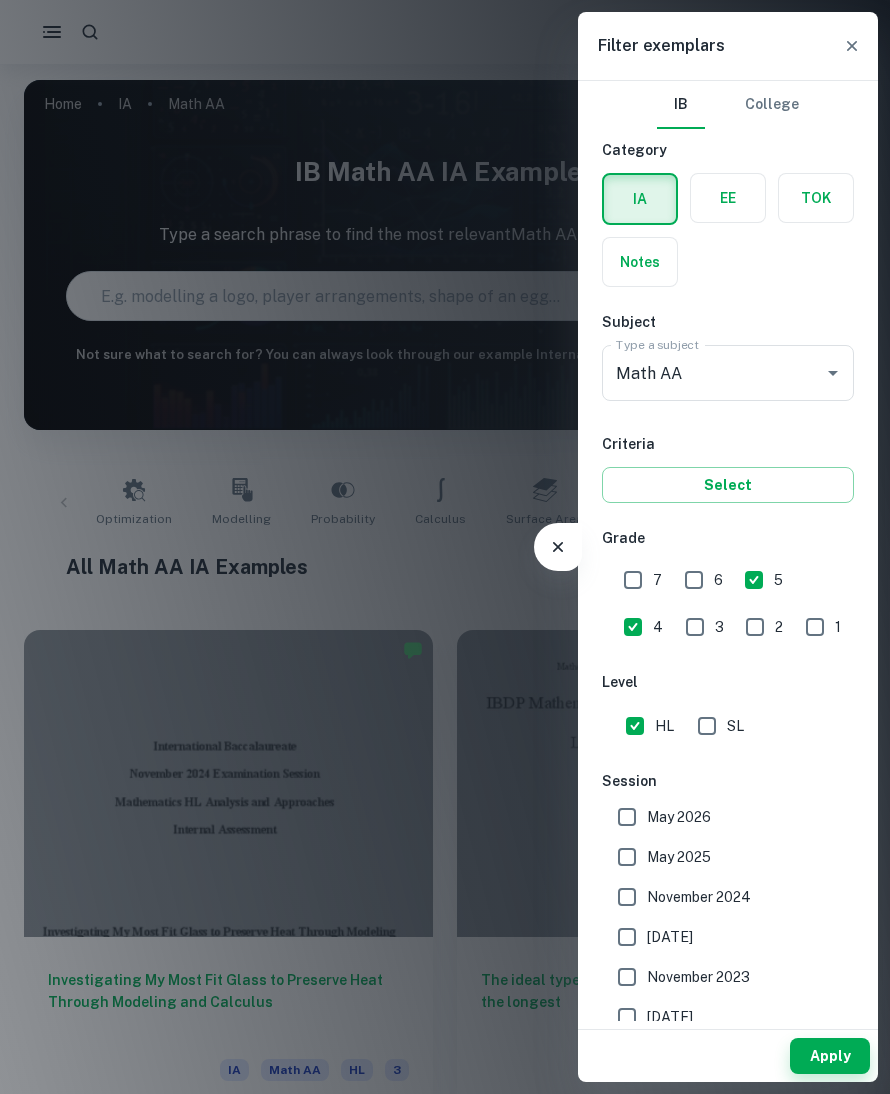 click on "Apply" at bounding box center (830, 1056) 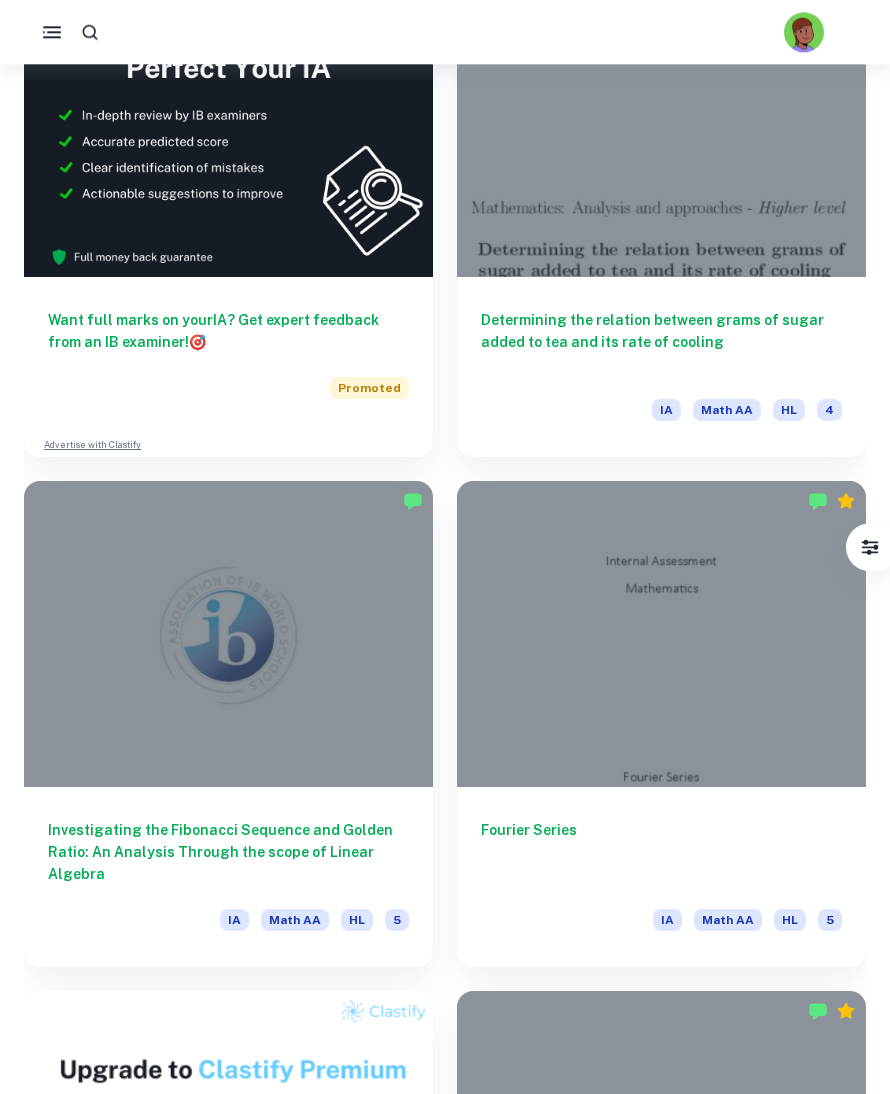 scroll, scrollTop: 0, scrollLeft: 0, axis: both 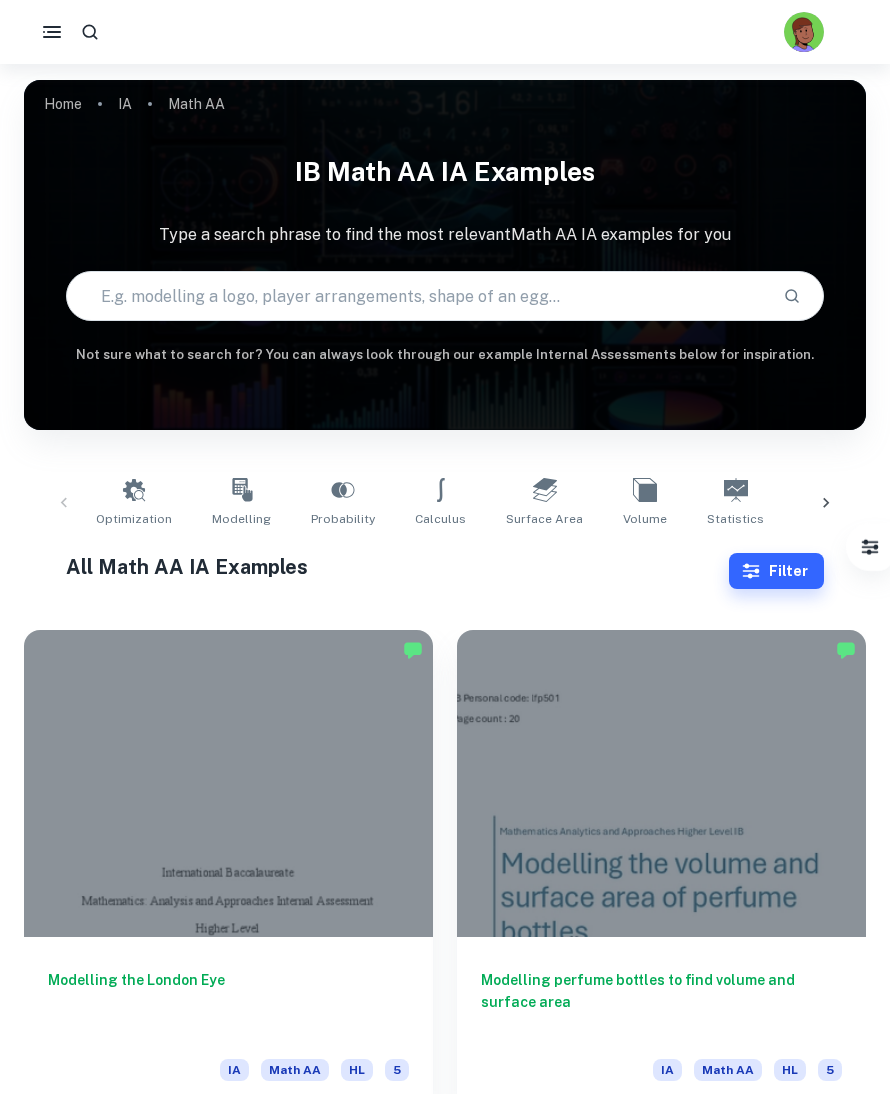 click on "Filter" at bounding box center [776, 571] 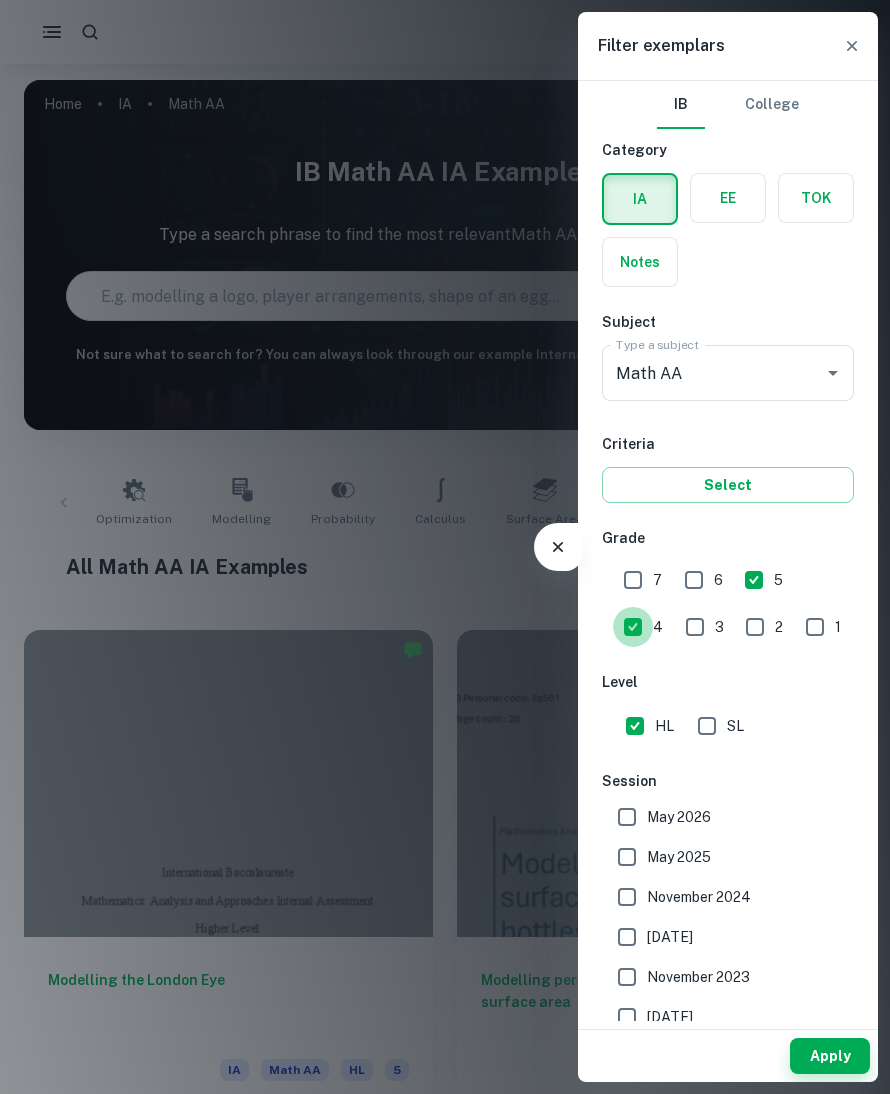 click on "4" at bounding box center [633, 627] 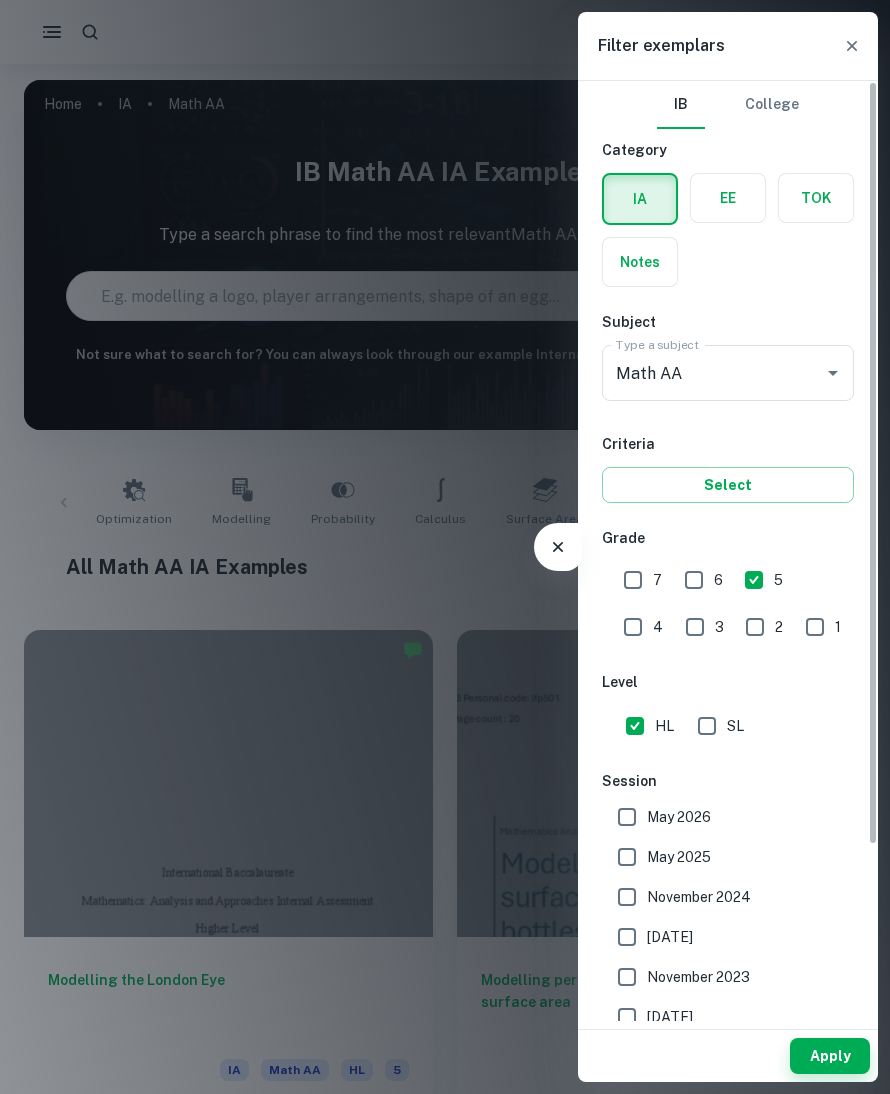click on "5" at bounding box center (754, 580) 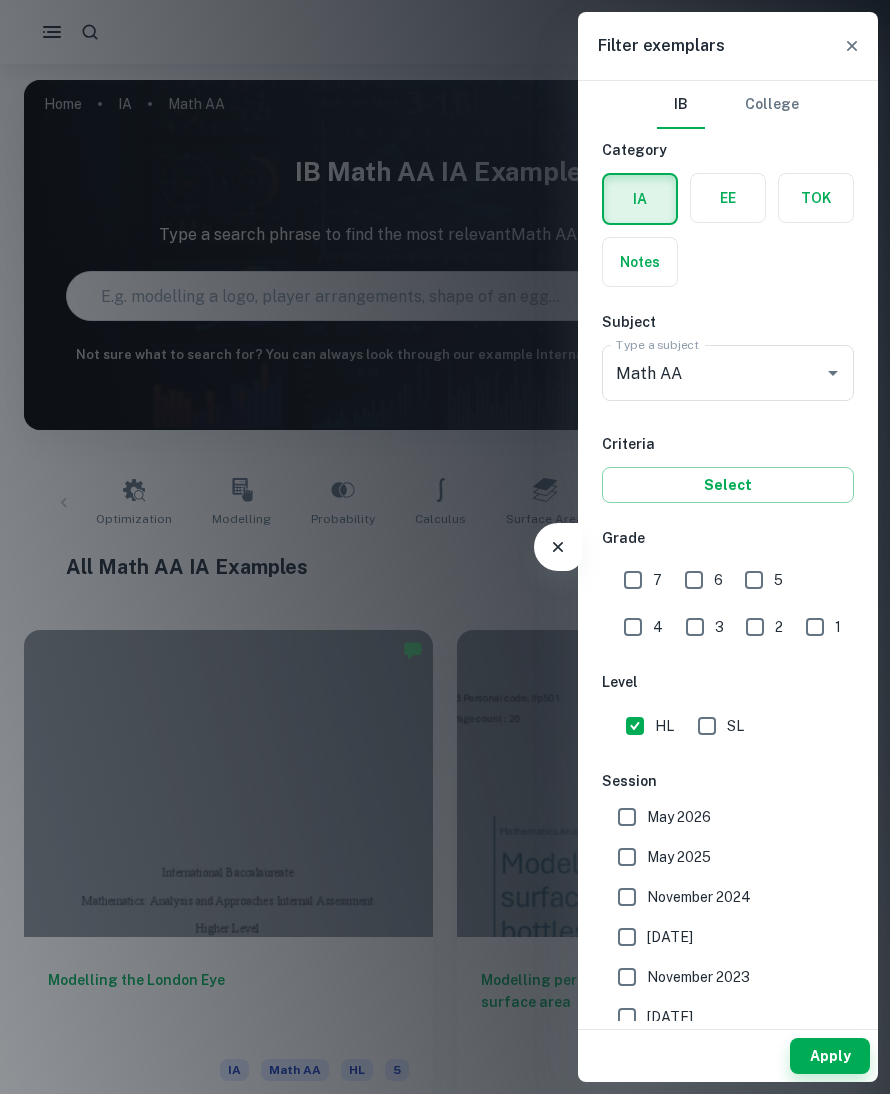 click on "6" at bounding box center [694, 580] 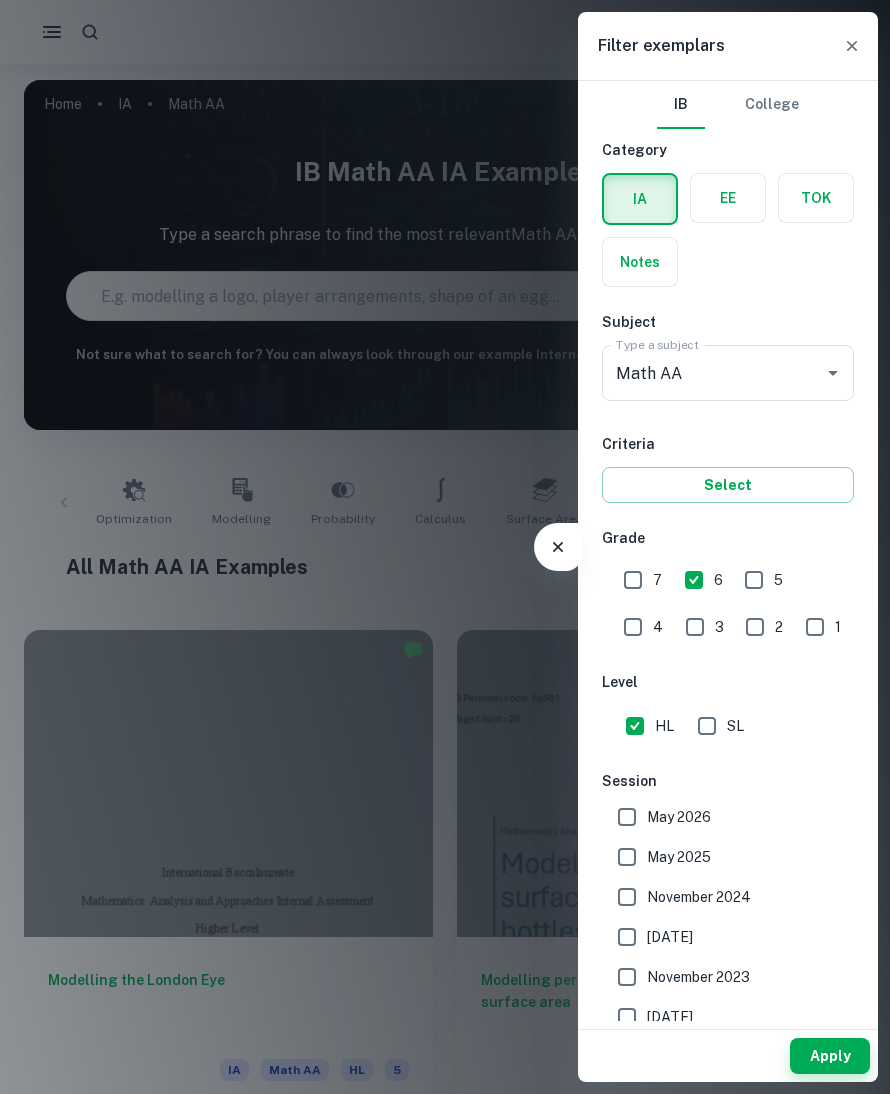 click on "7" at bounding box center [633, 580] 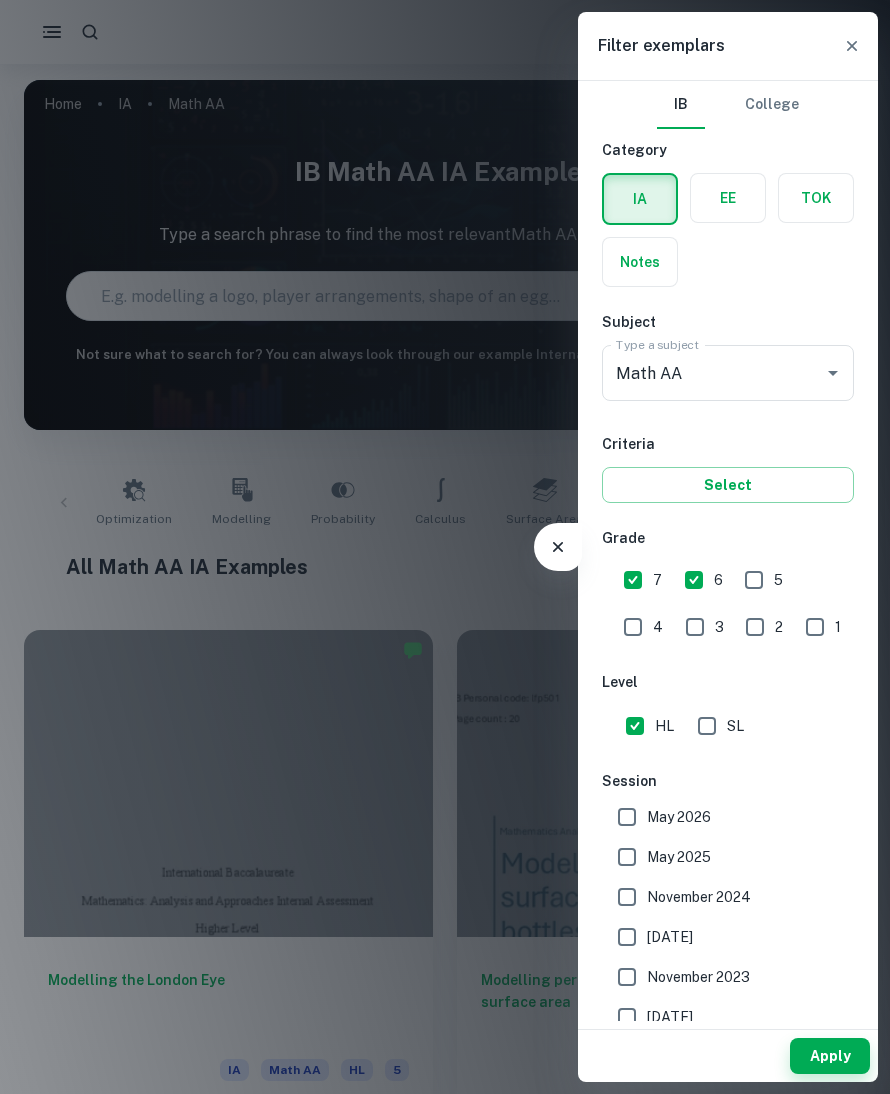 click on "Apply" at bounding box center [830, 1056] 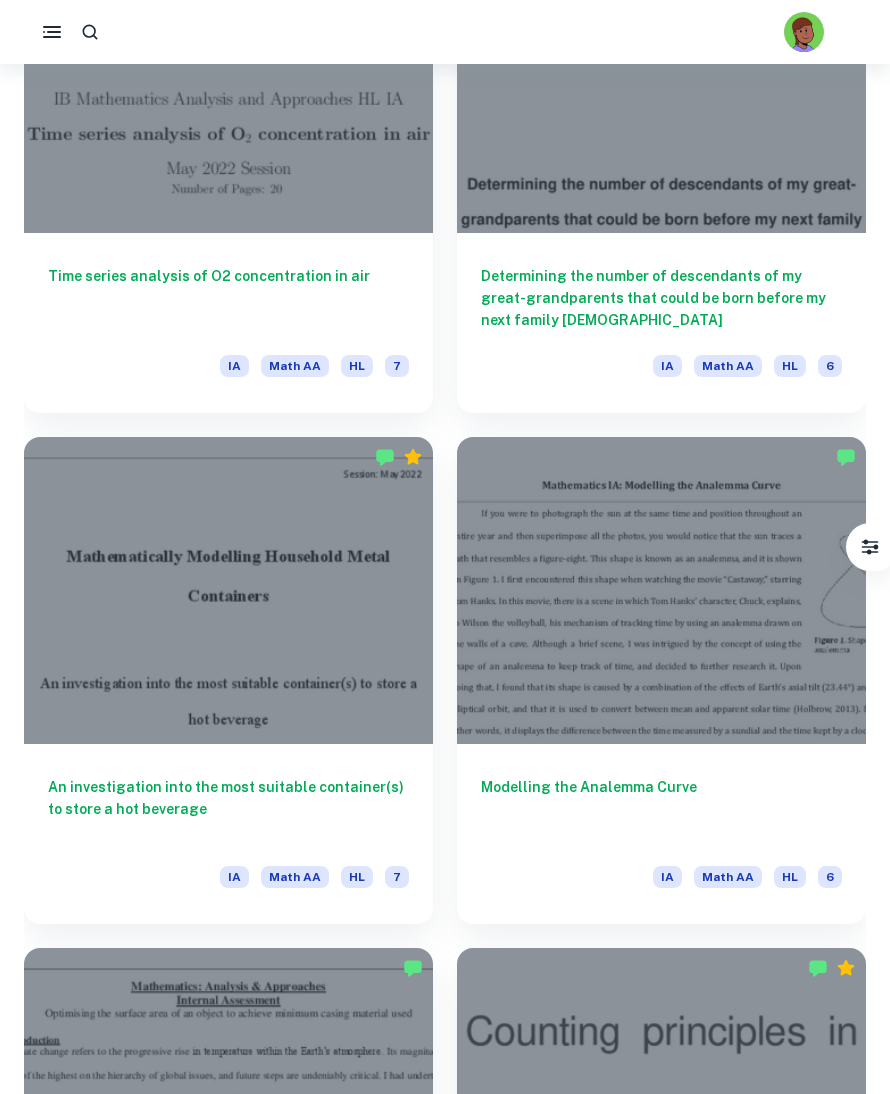 click at bounding box center (661, 590) 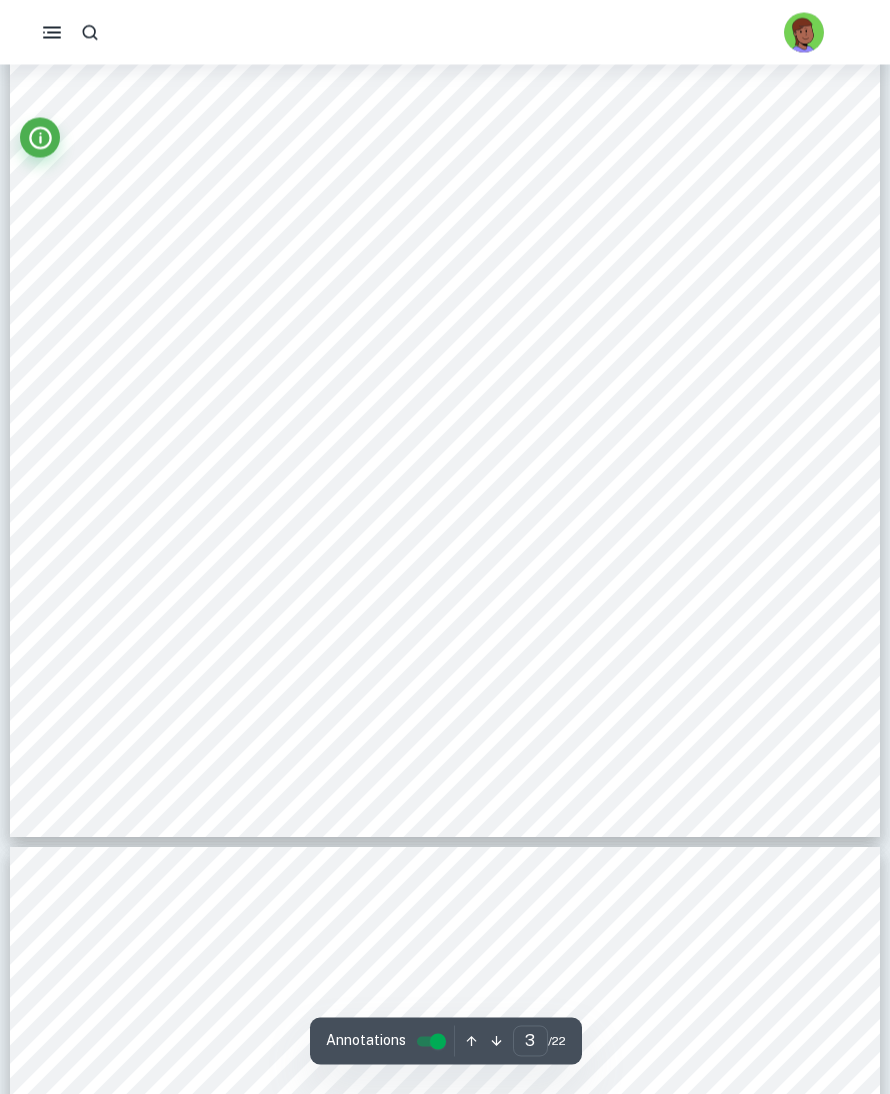 scroll, scrollTop: 2921, scrollLeft: 0, axis: vertical 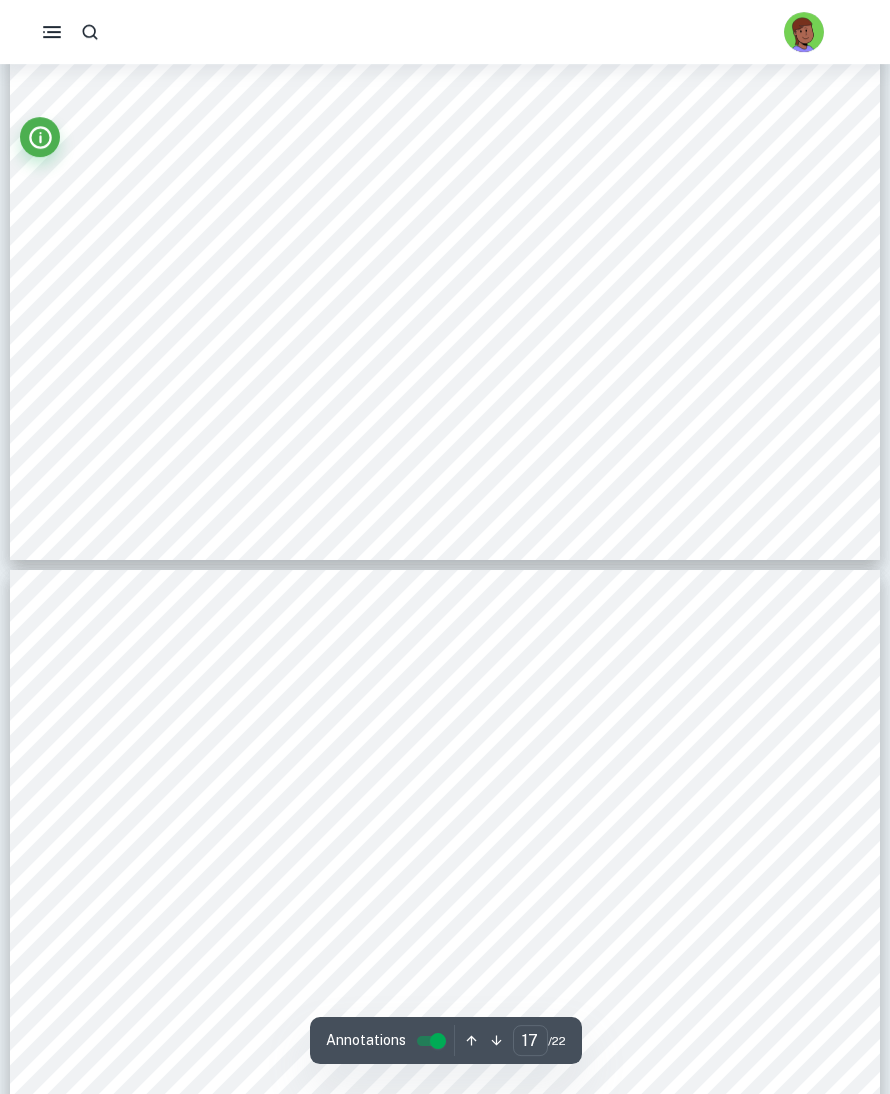 type on "16" 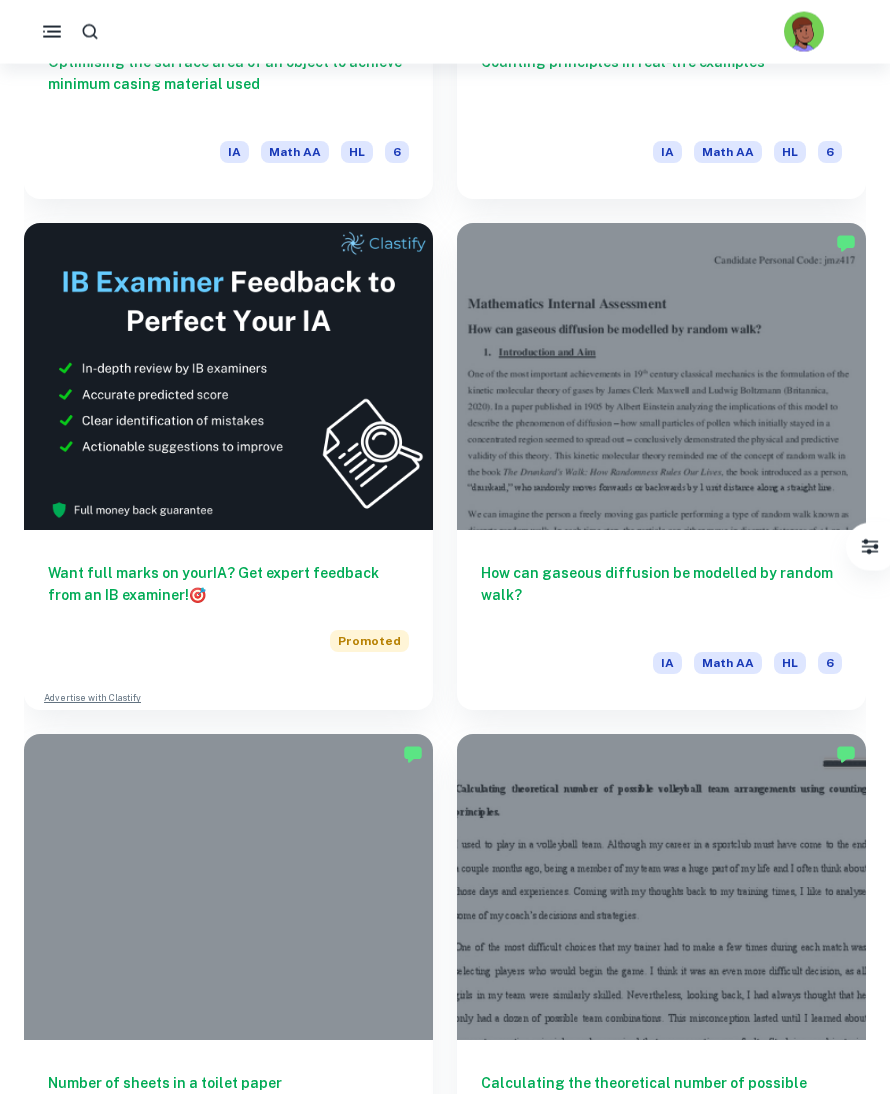 scroll, scrollTop: 13245, scrollLeft: 0, axis: vertical 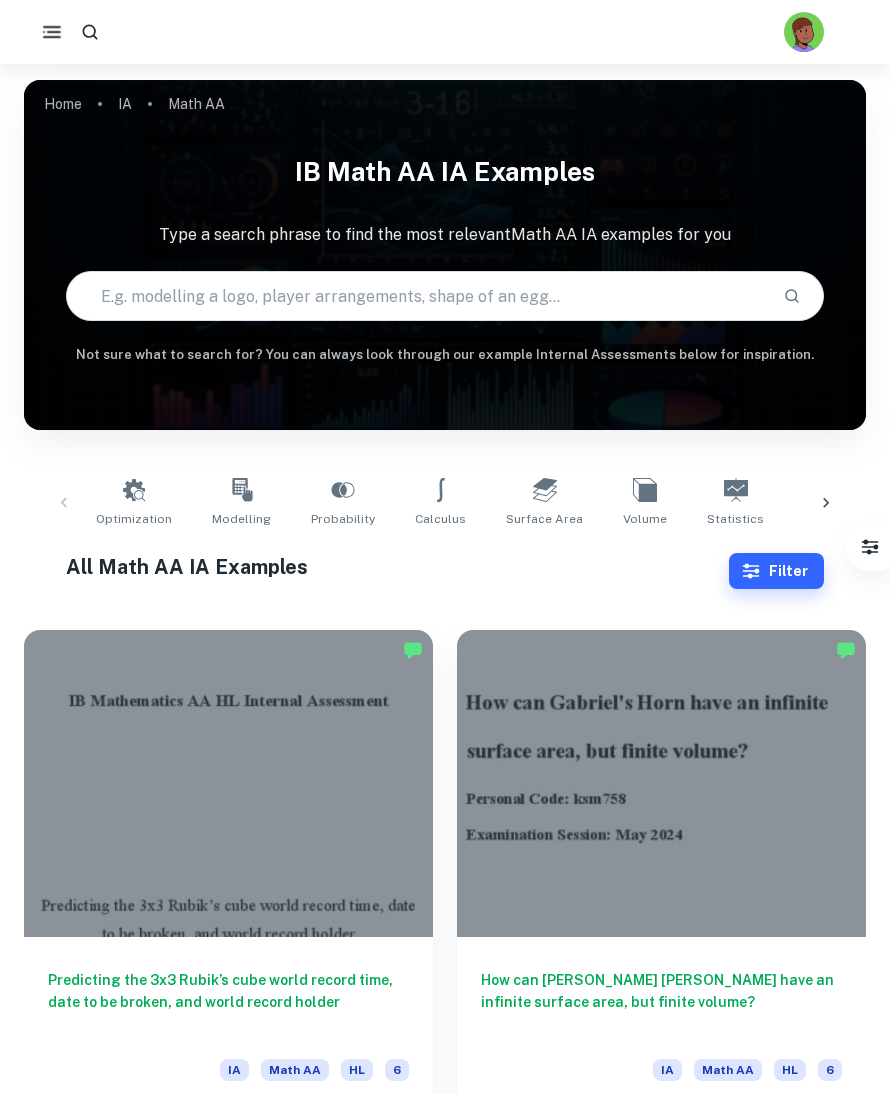 click 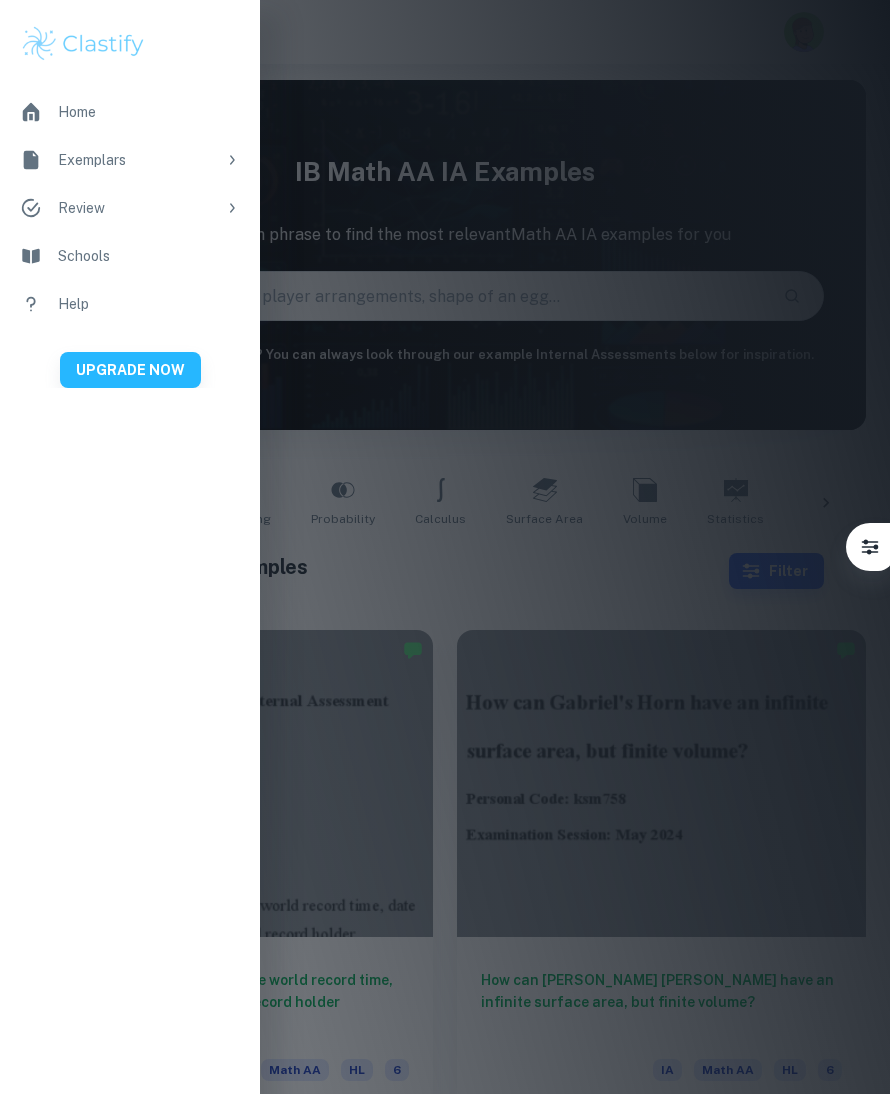 click 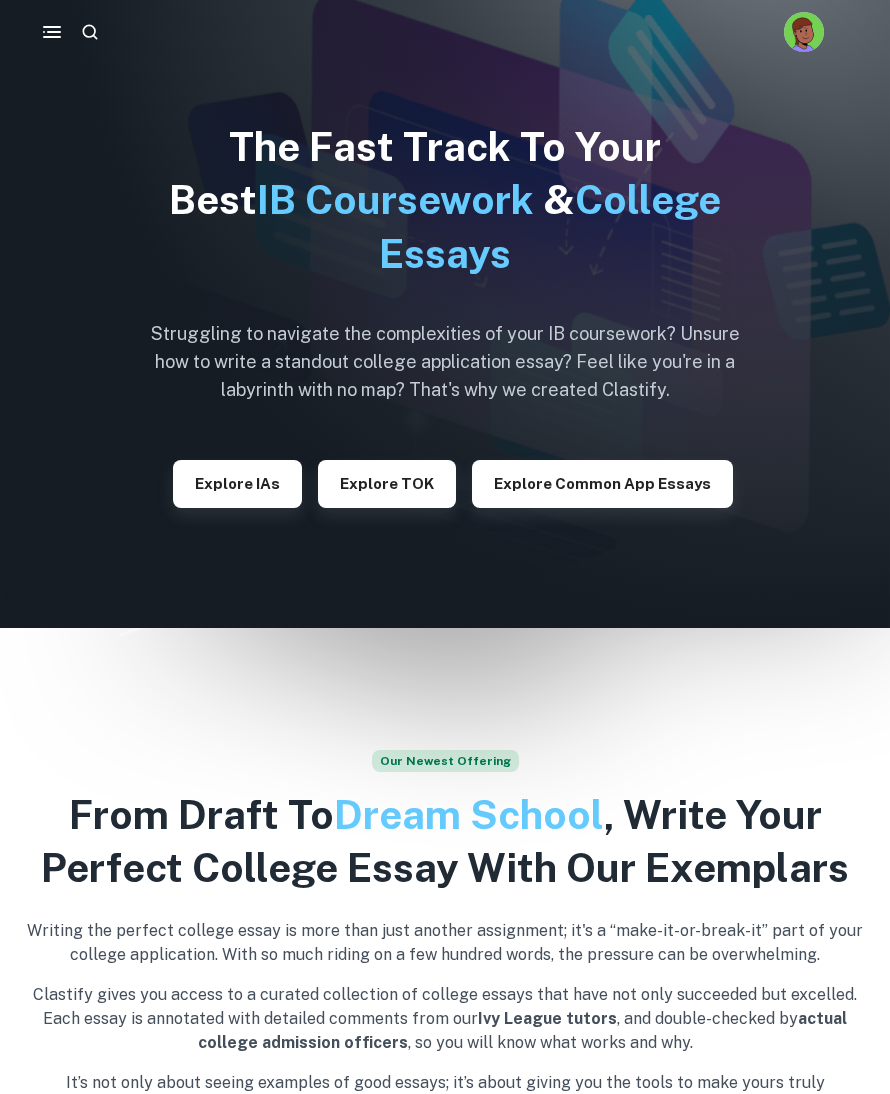 click on "Explore IAs" at bounding box center (237, 484) 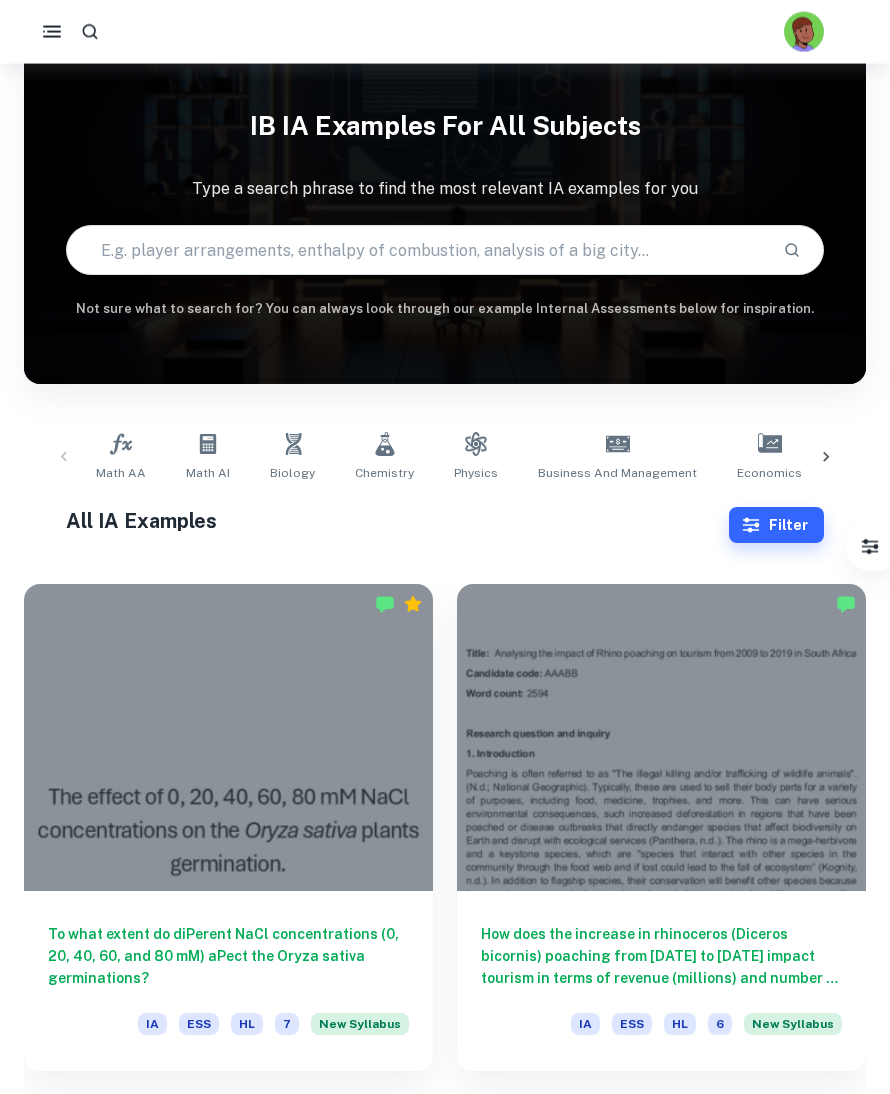 scroll, scrollTop: 207, scrollLeft: 0, axis: vertical 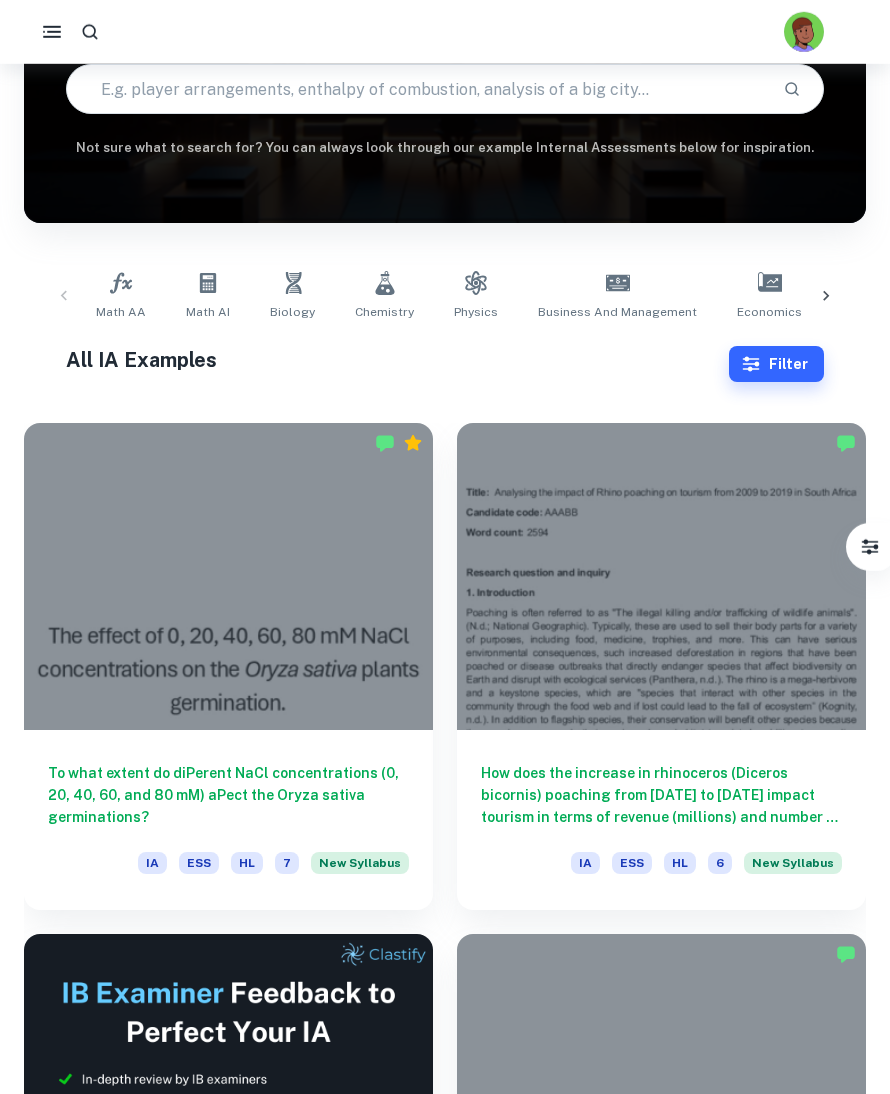 click on "Business and Management" at bounding box center (617, 312) 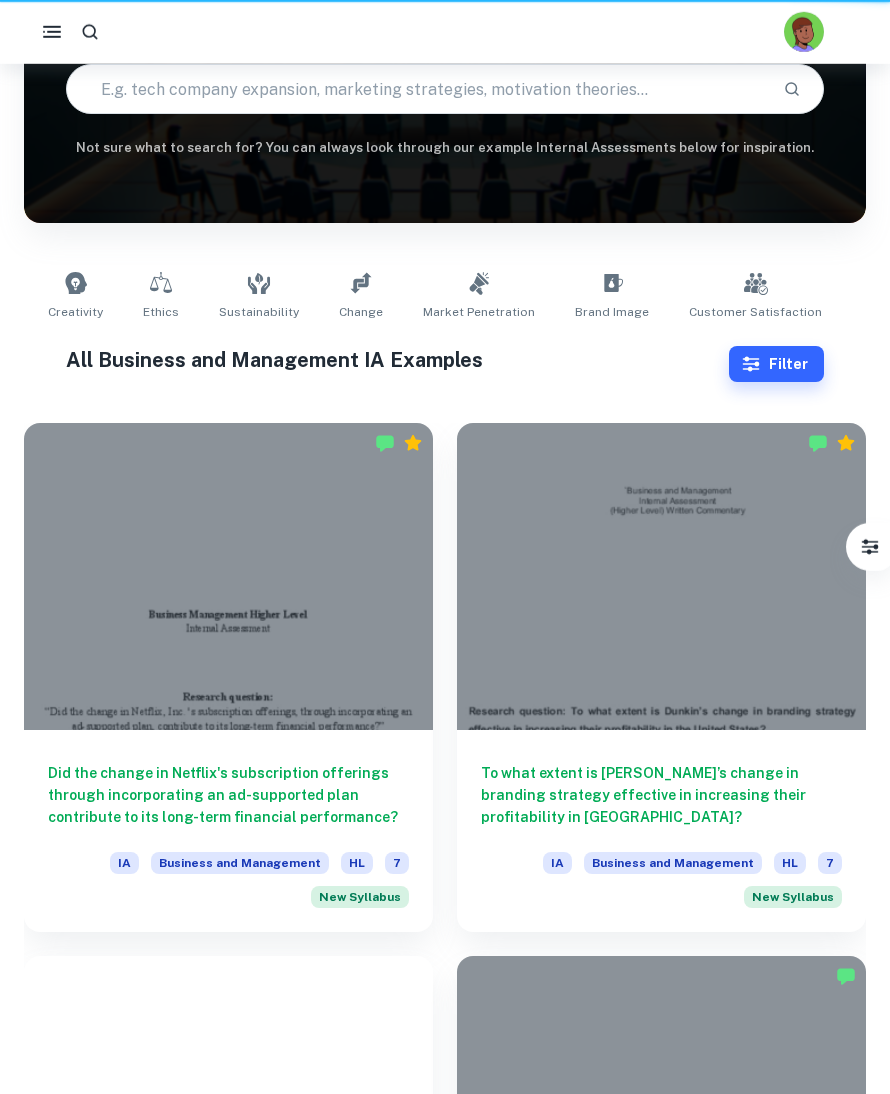 scroll, scrollTop: 0, scrollLeft: 0, axis: both 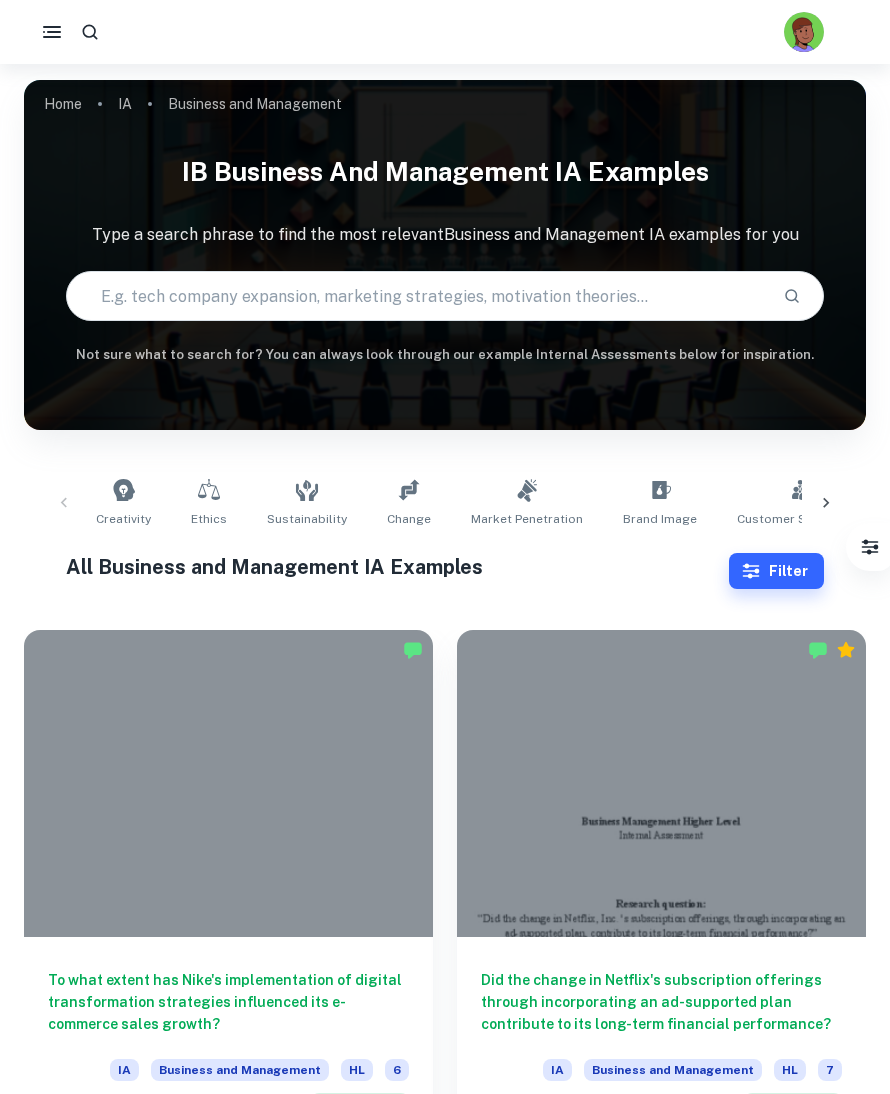 click on "Filter" at bounding box center [776, 571] 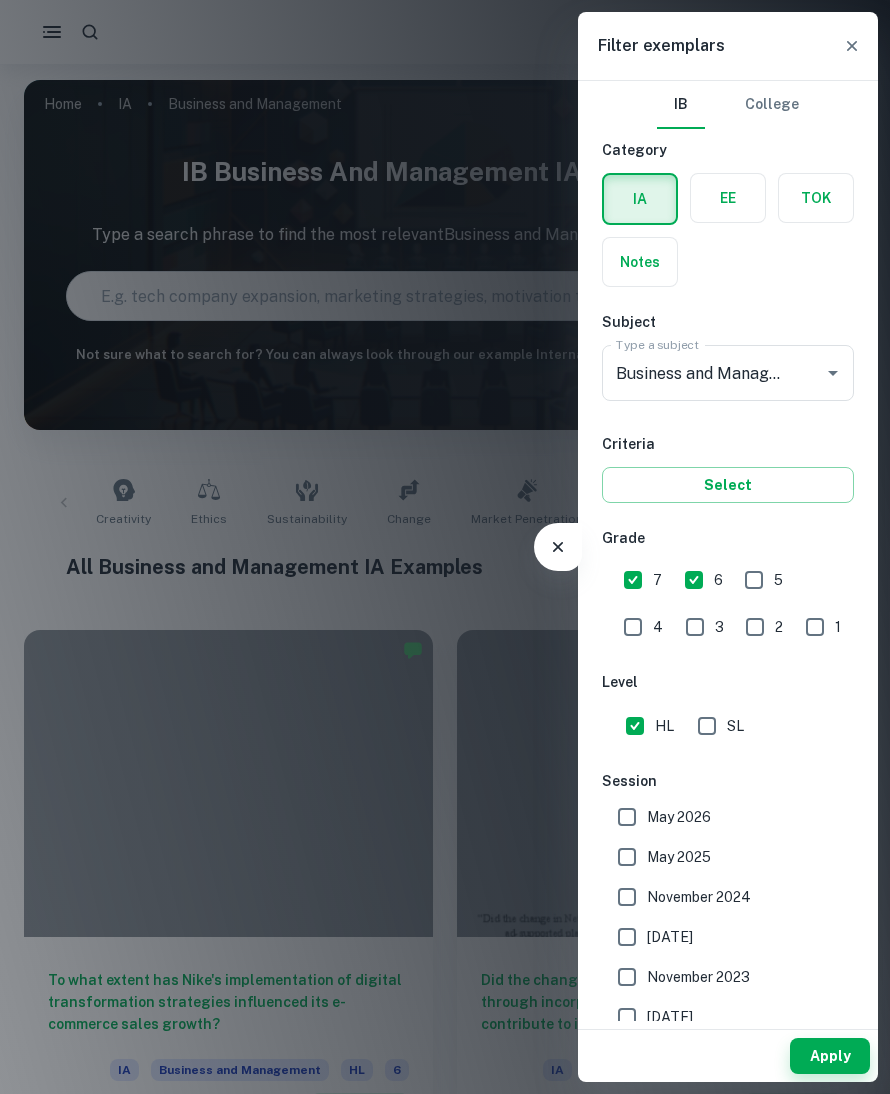 click on "6" at bounding box center [694, 580] 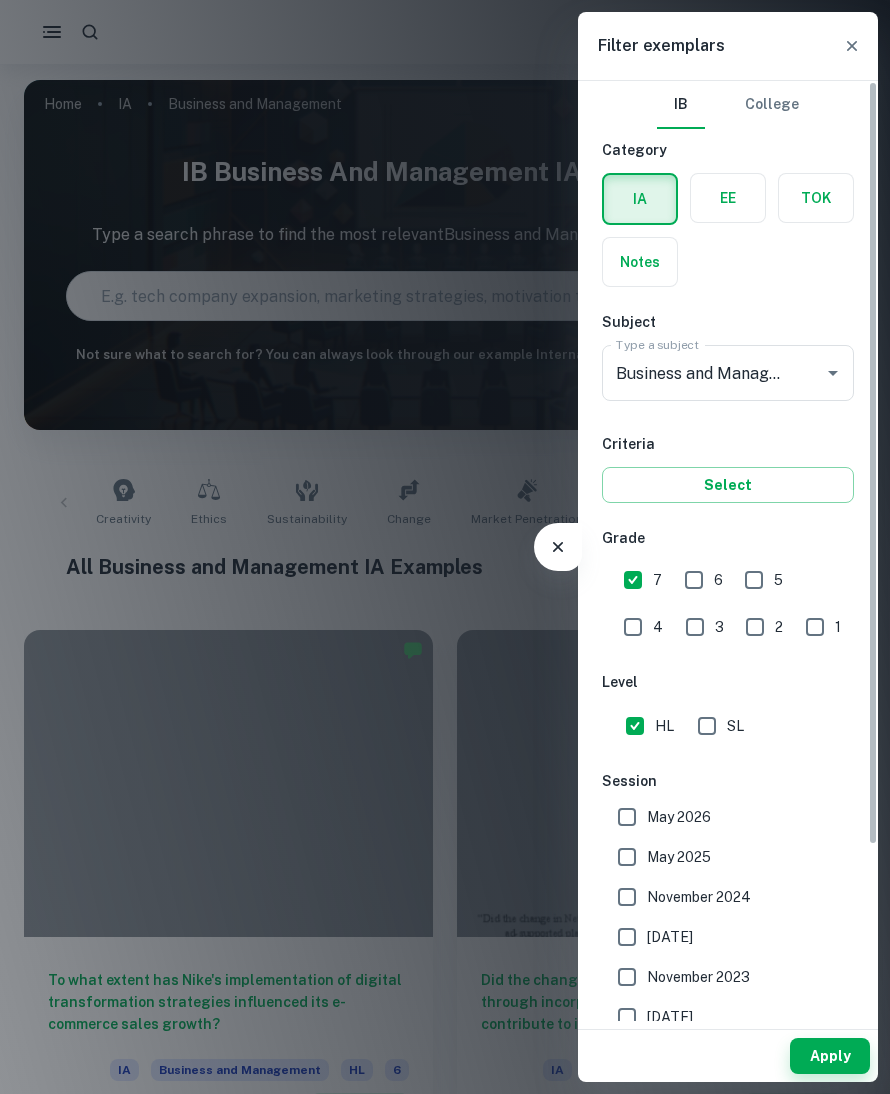 click on "7" at bounding box center [633, 580] 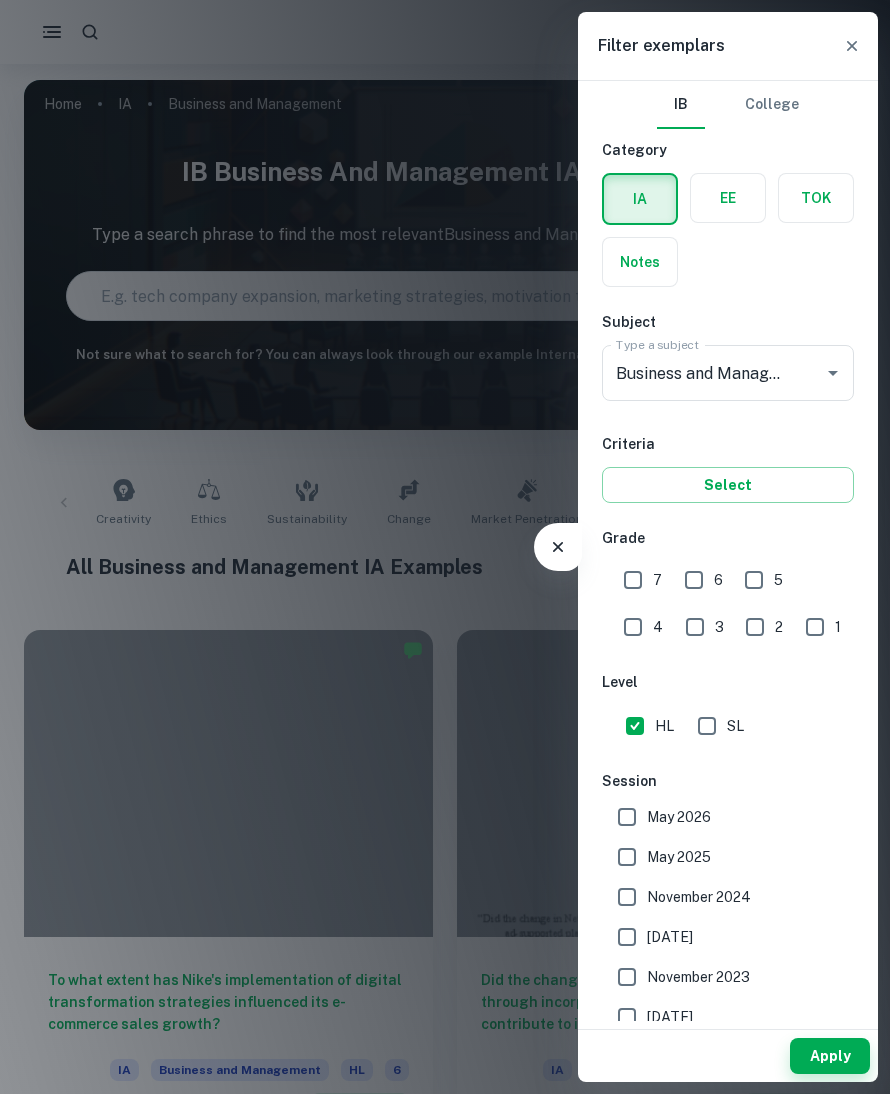 click on "SL" at bounding box center (707, 726) 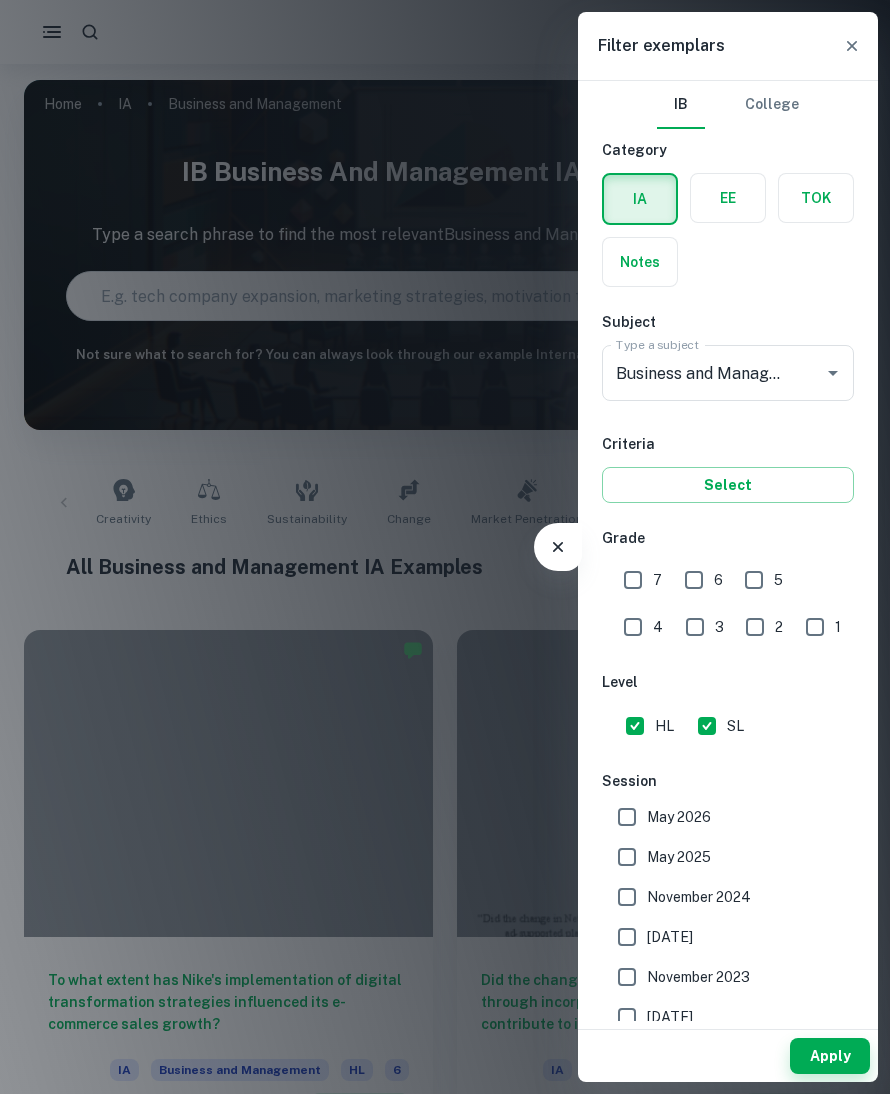click on "HL" at bounding box center [635, 726] 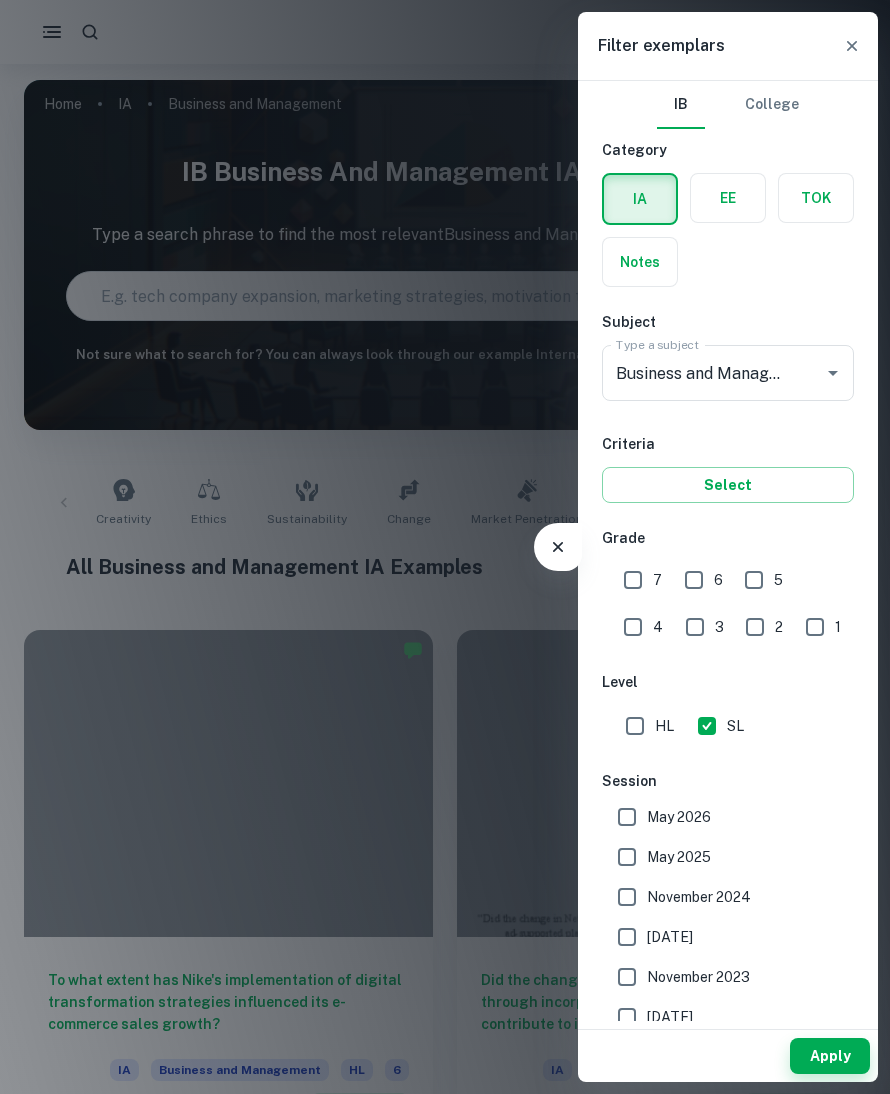 click on "2" at bounding box center [755, 627] 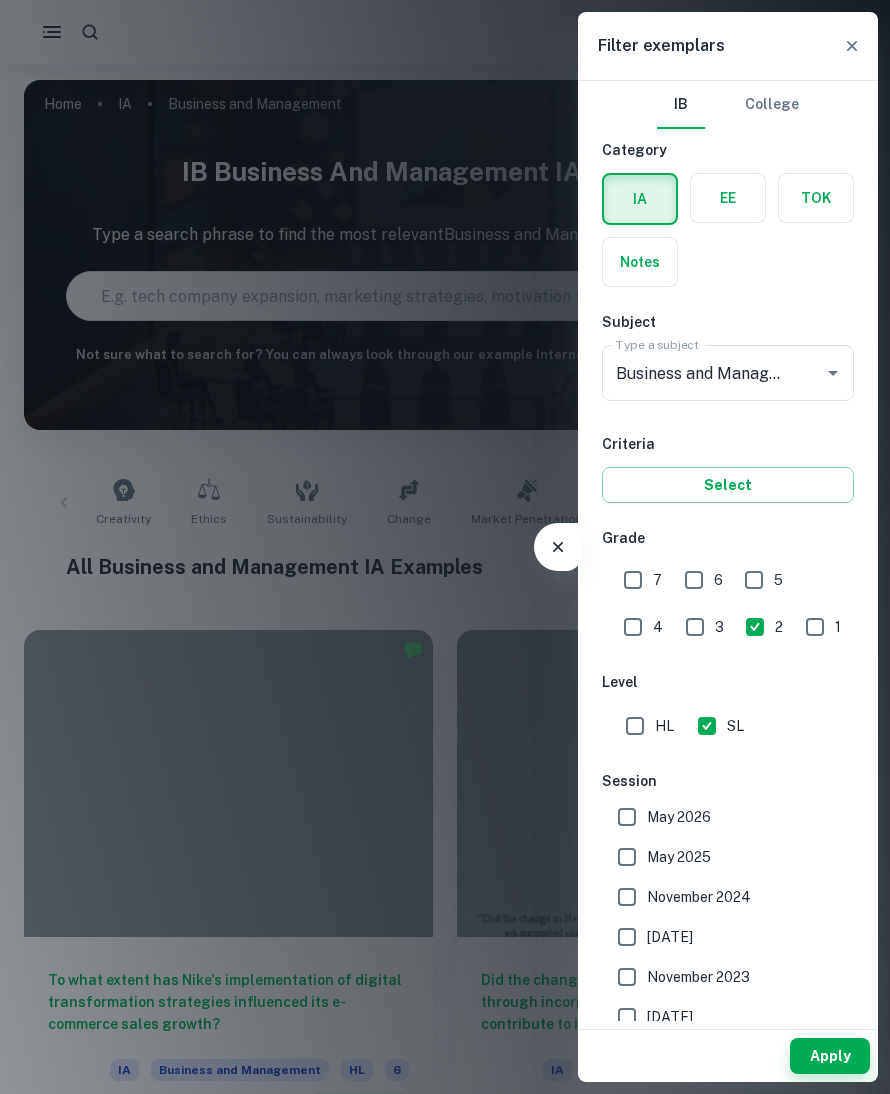 click on "Apply" at bounding box center (830, 1056) 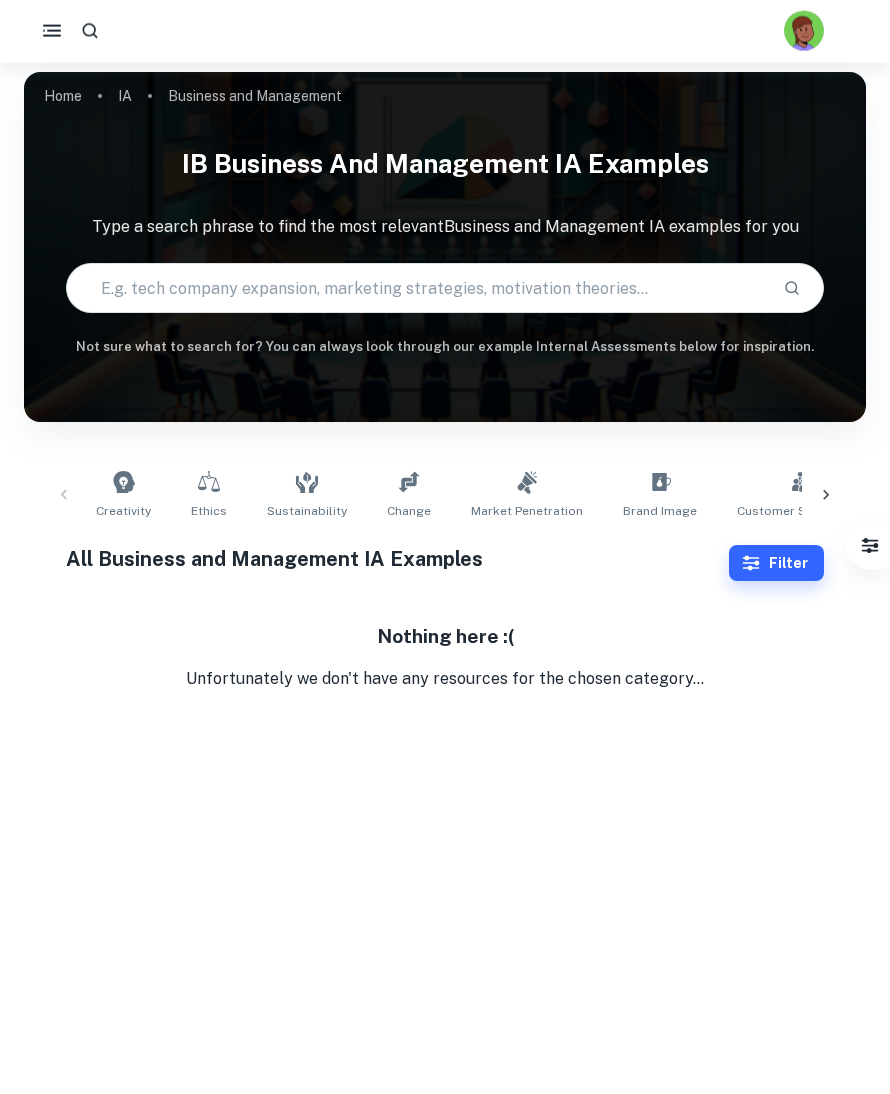 scroll, scrollTop: 7, scrollLeft: 0, axis: vertical 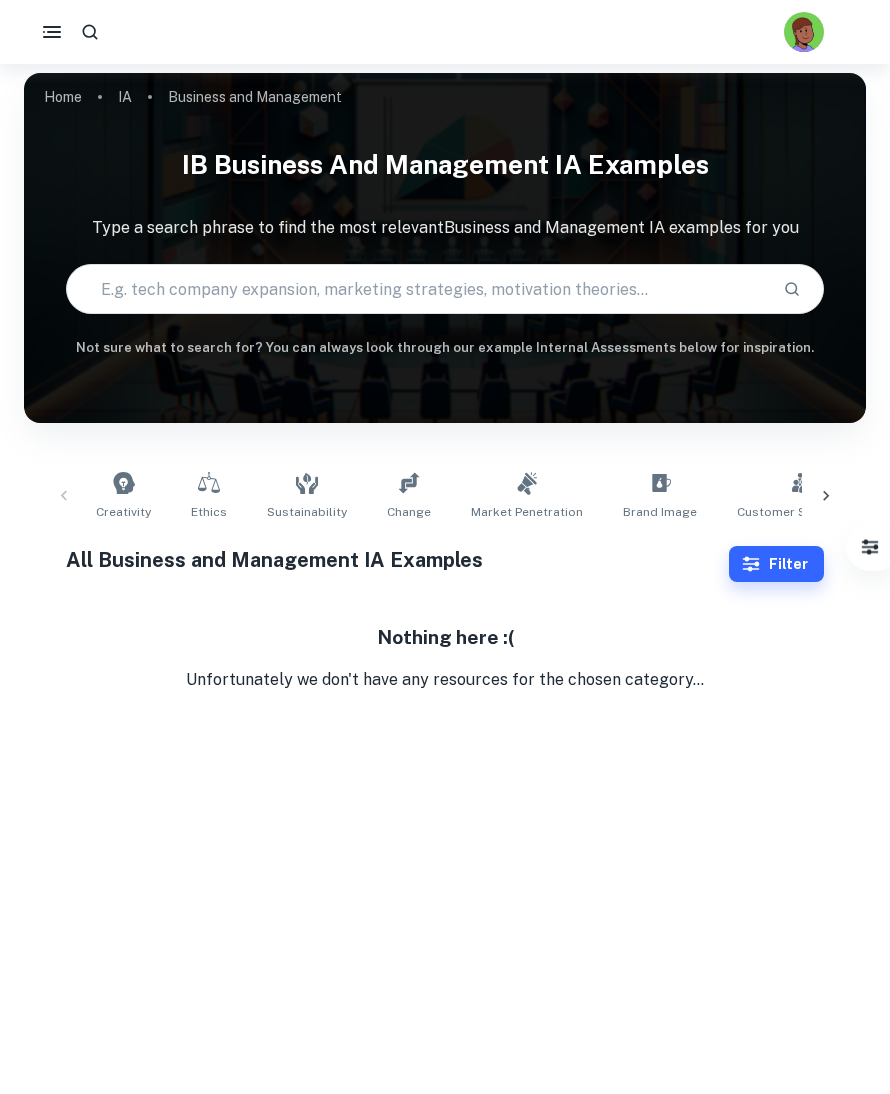 click on "Filter" at bounding box center [776, 564] 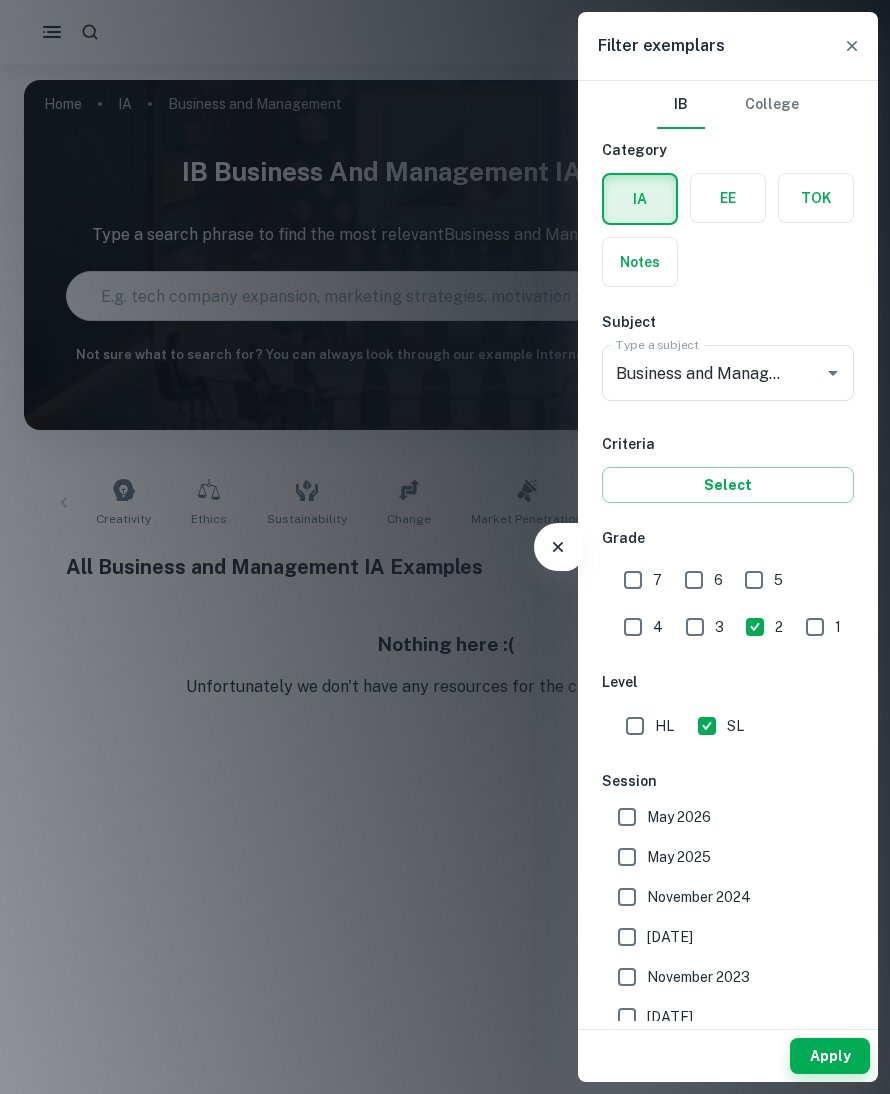 click on "3" at bounding box center [695, 627] 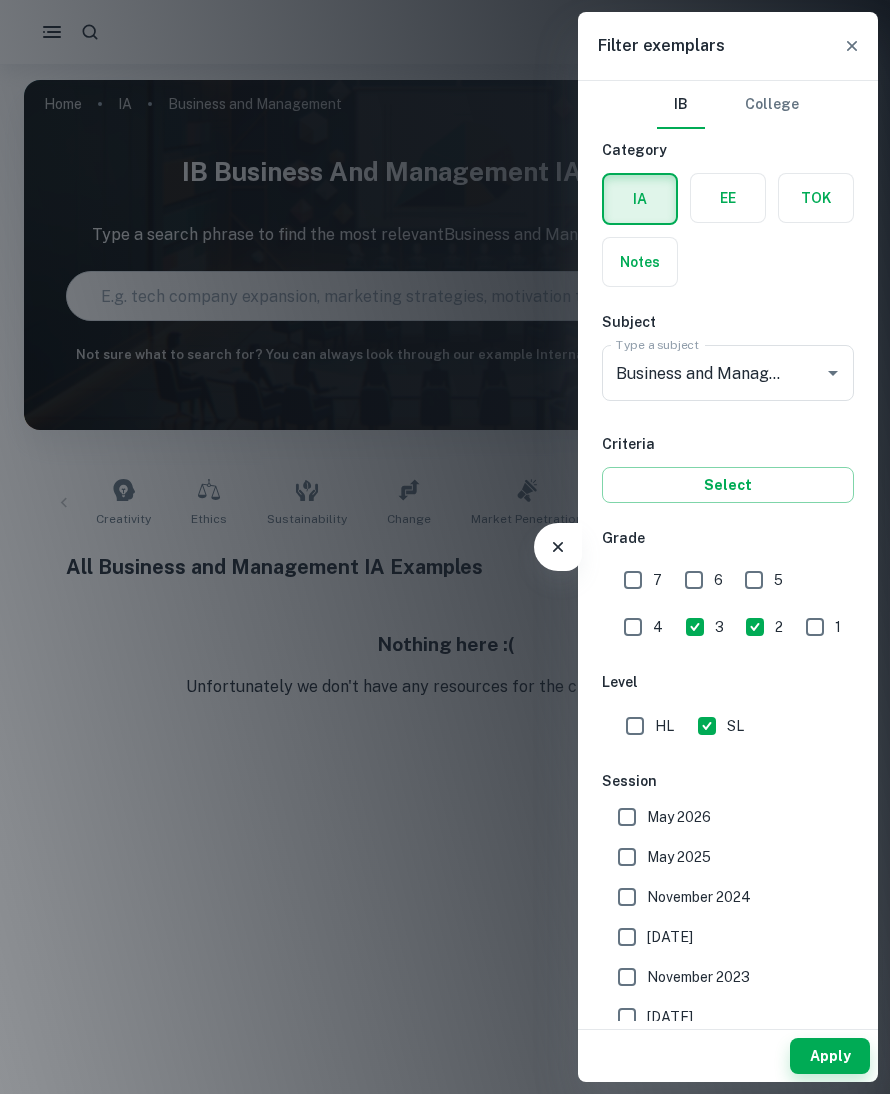 click on "Apply" at bounding box center [830, 1056] 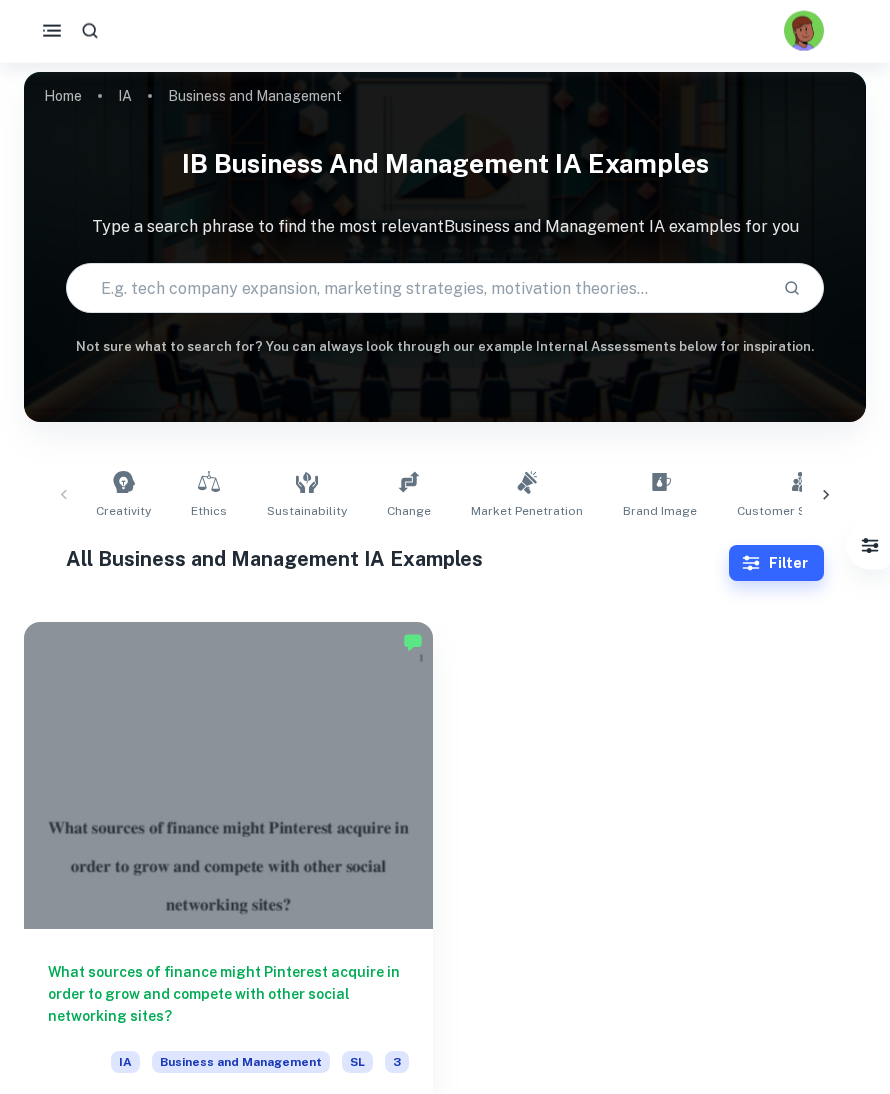 scroll, scrollTop: 7, scrollLeft: 0, axis: vertical 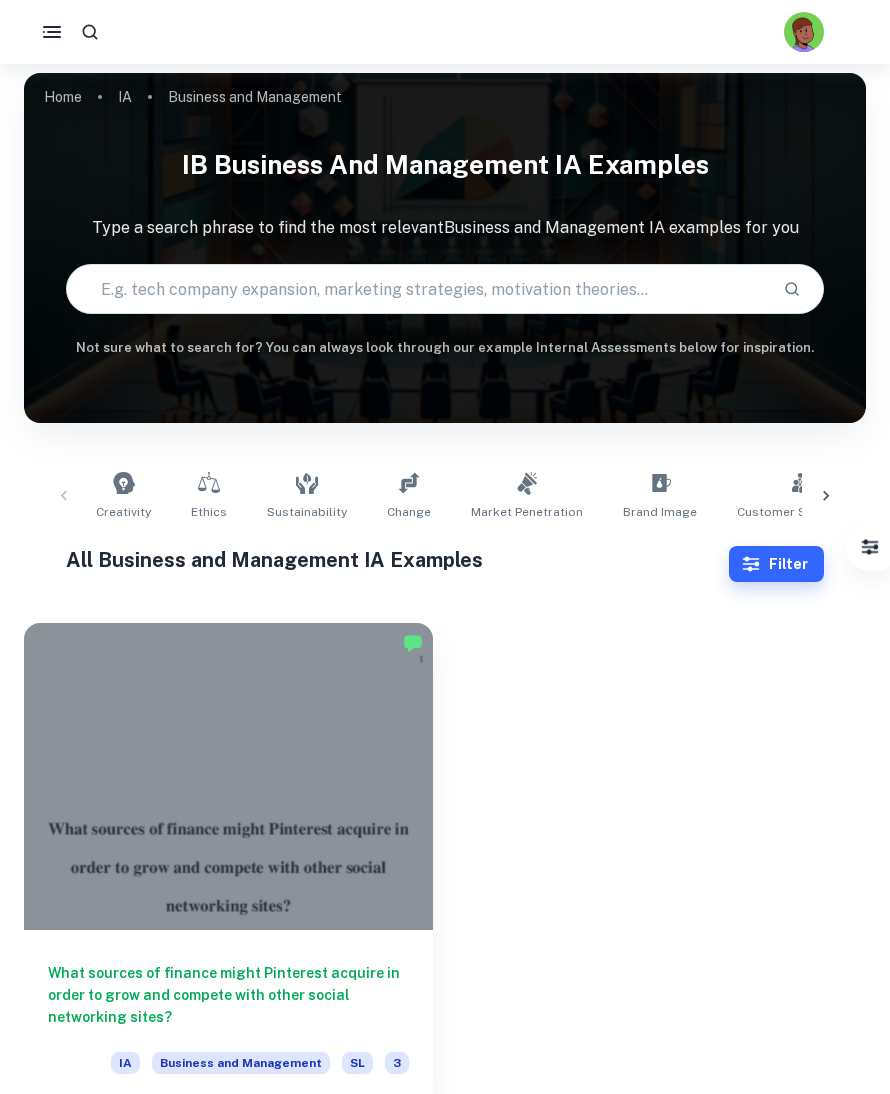 click at bounding box center [228, 776] 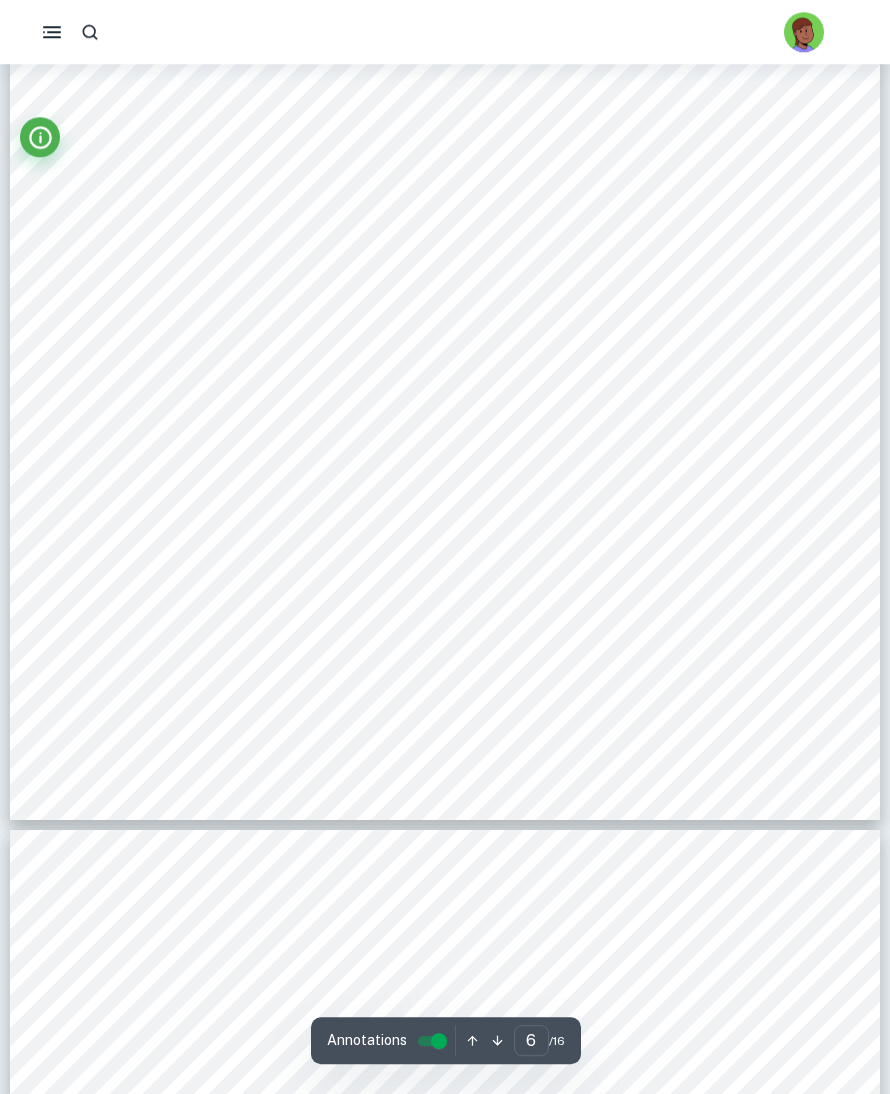 scroll, scrollTop: 6344, scrollLeft: 0, axis: vertical 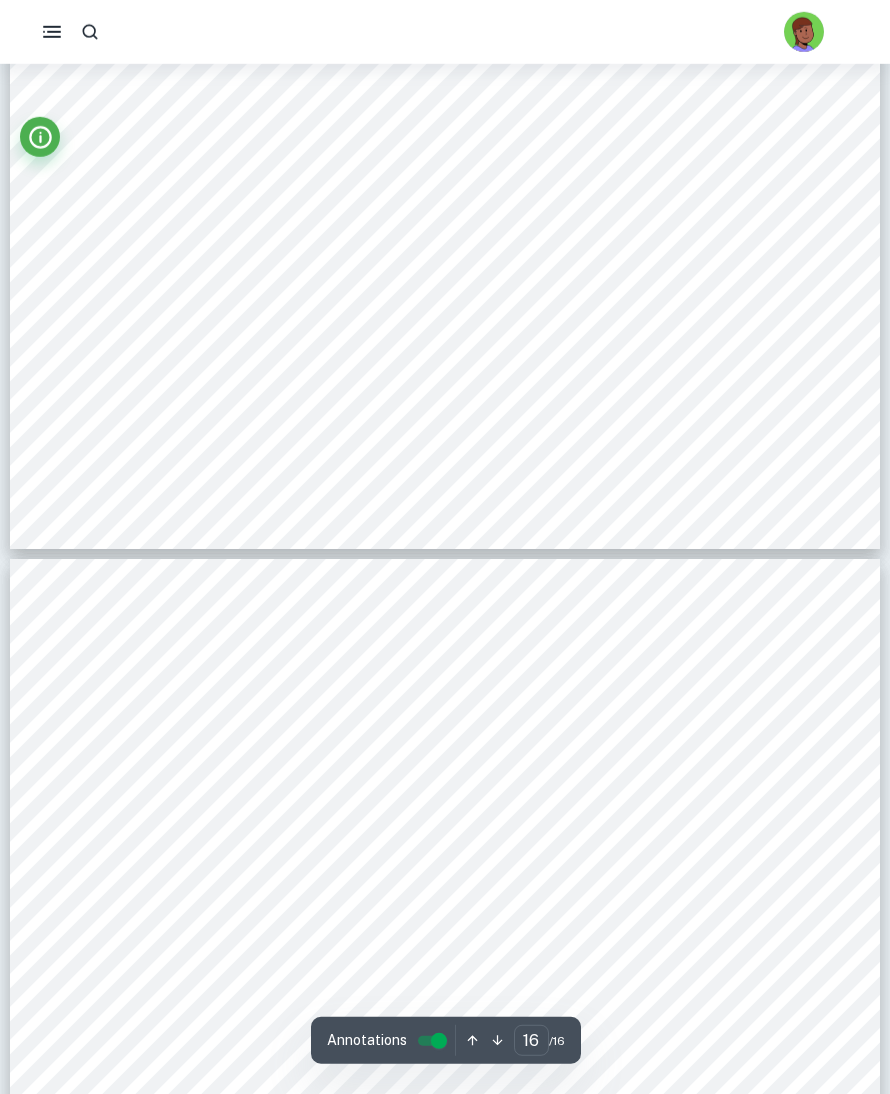 type on "15" 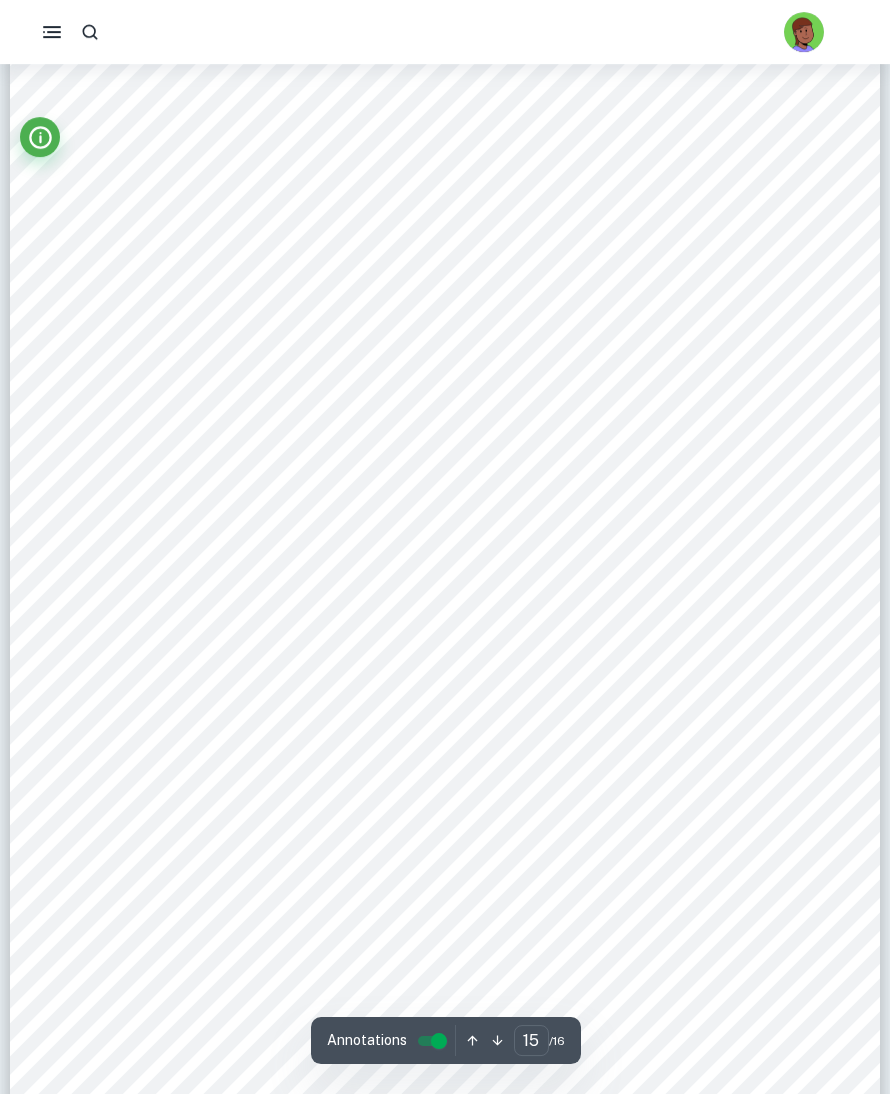 scroll, scrollTop: 16504, scrollLeft: 0, axis: vertical 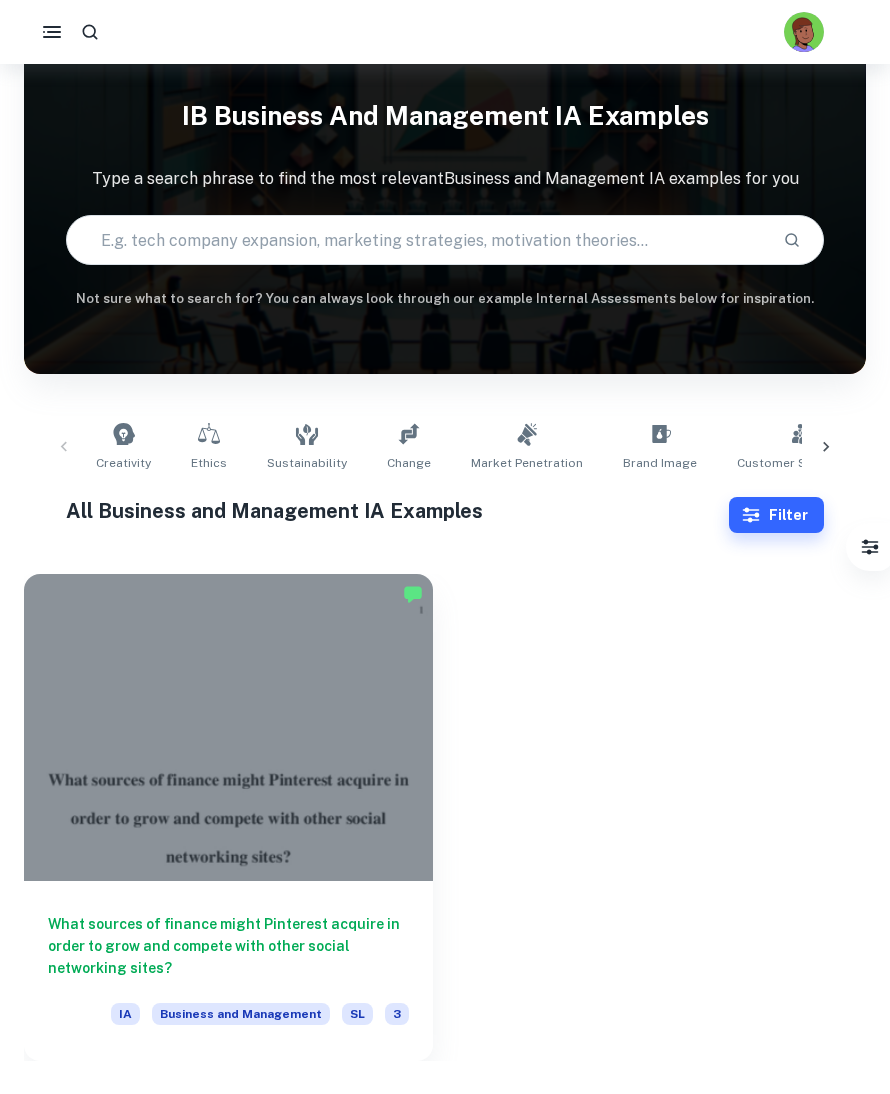 click on "Customer Satisfaction" at bounding box center (803, 447) 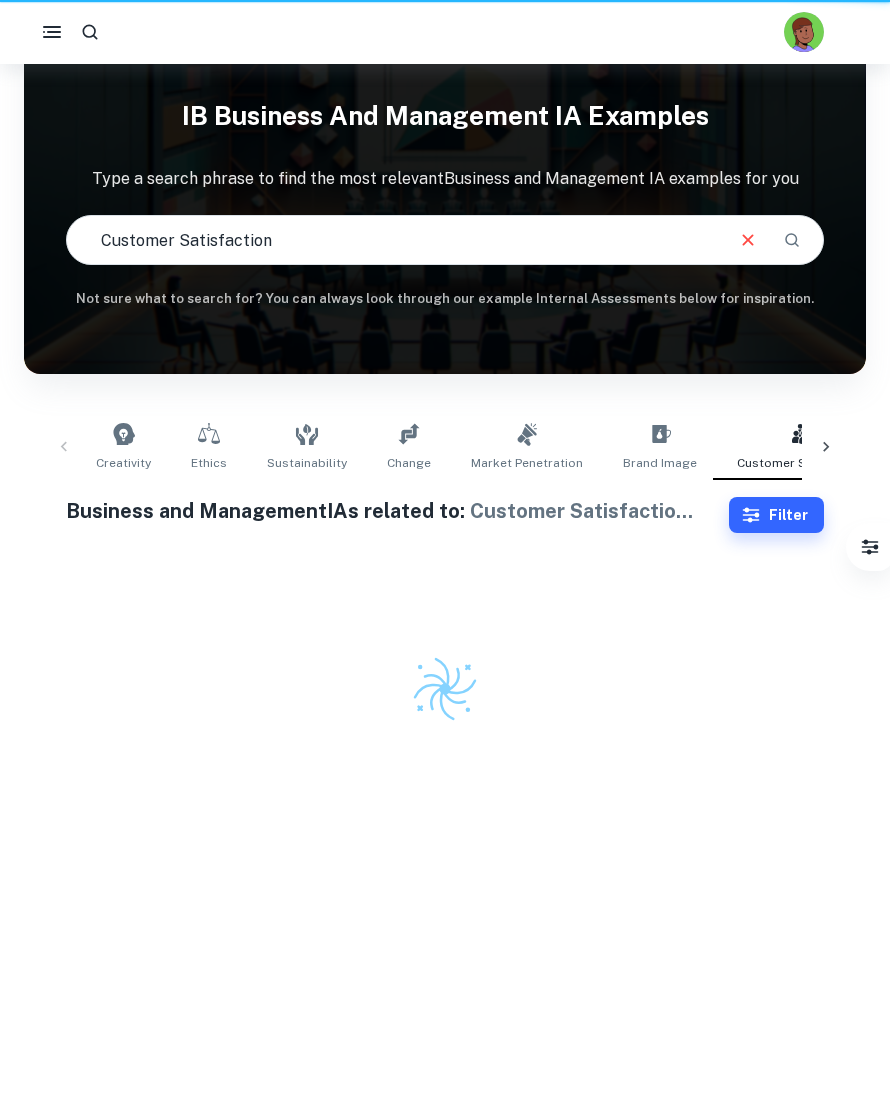 type on "Customer Satisfaction" 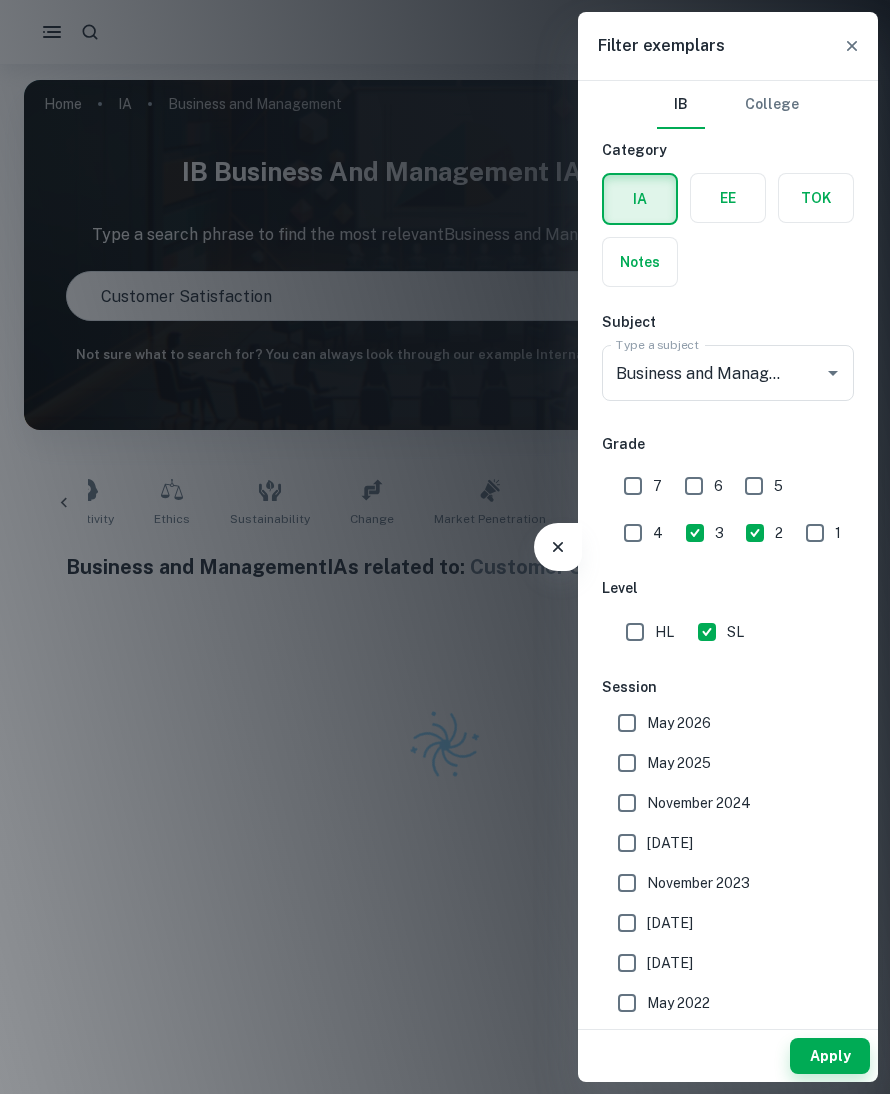 scroll, scrollTop: 0, scrollLeft: 51, axis: horizontal 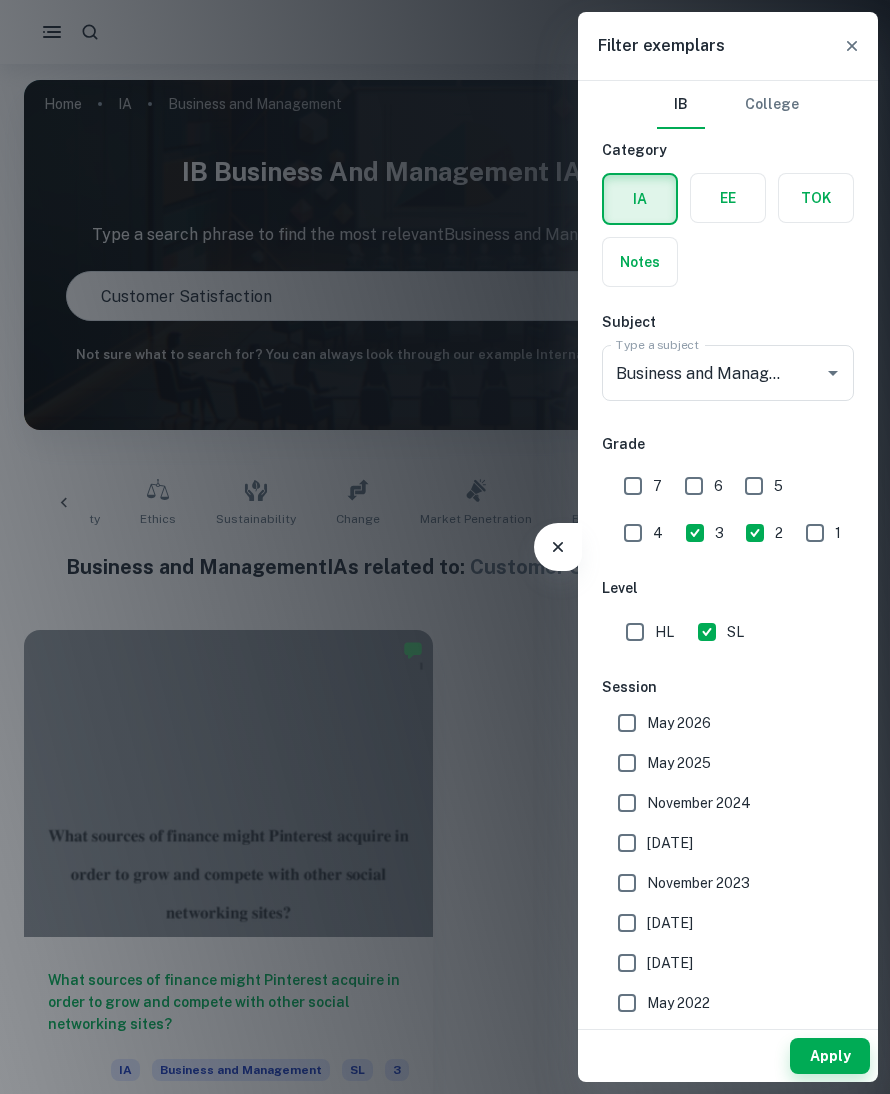 click on "4" at bounding box center (633, 533) 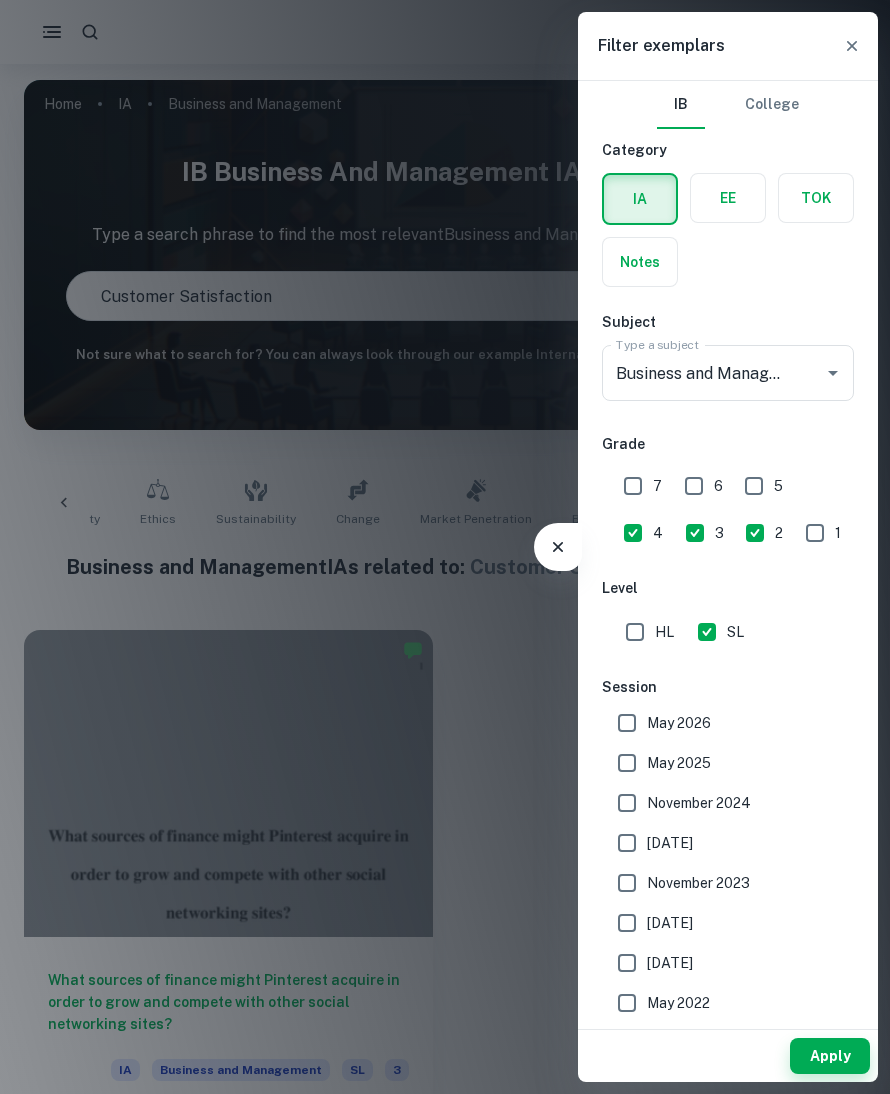 click on "Apply" at bounding box center (830, 1056) 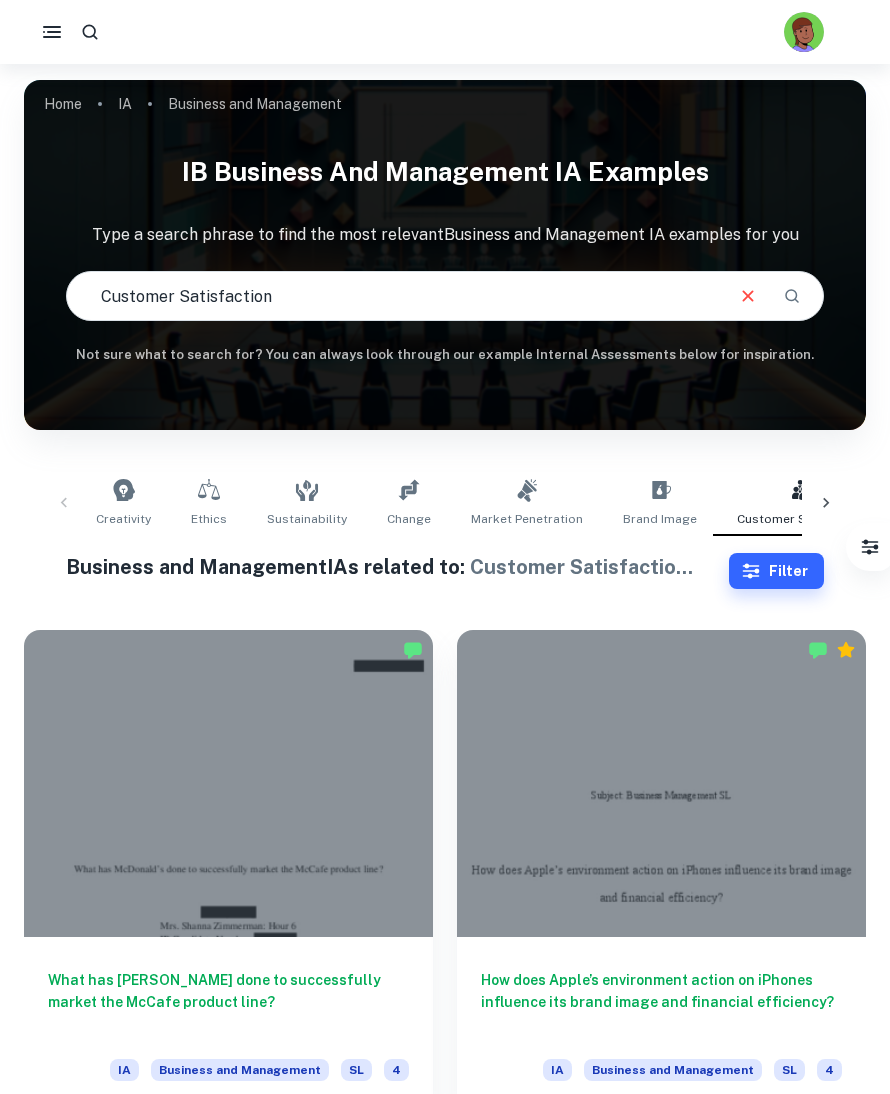 scroll, scrollTop: 0, scrollLeft: 0, axis: both 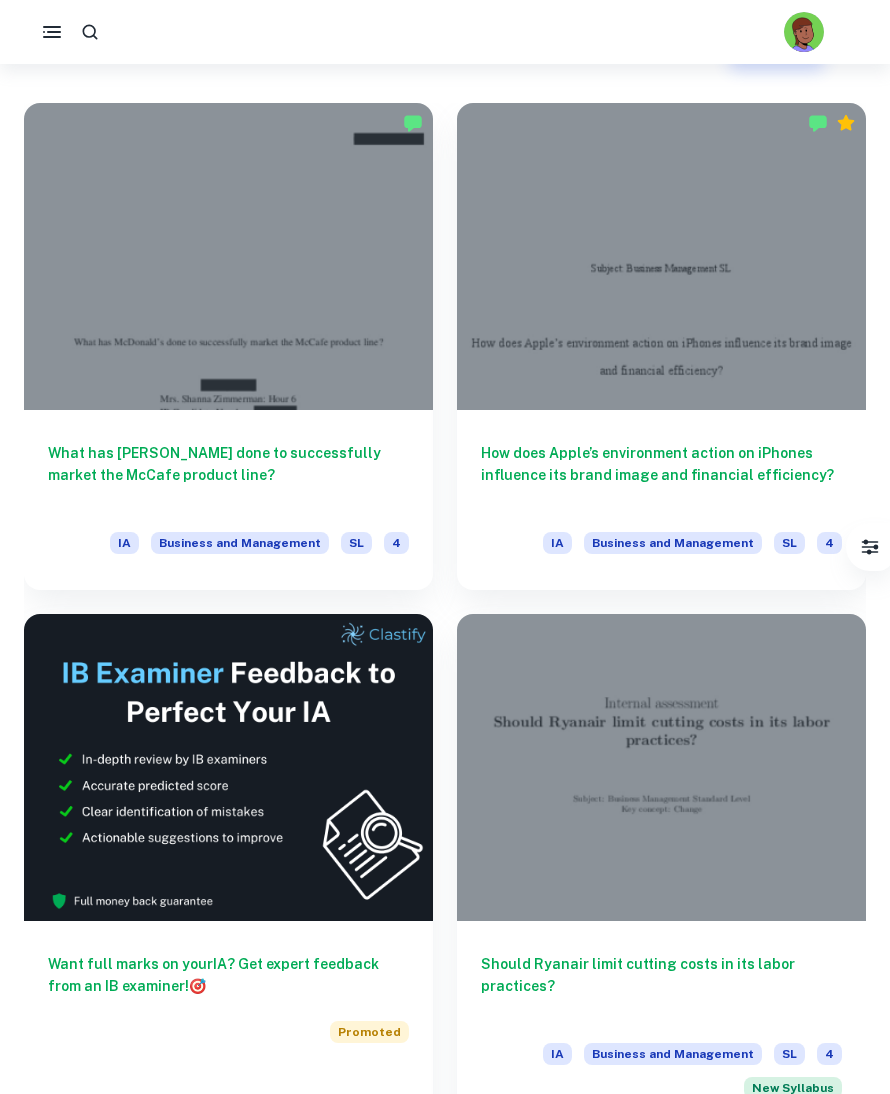 click on "How does Apple’s environment action on iPhones influence its brand image and financial efficiency?" at bounding box center [661, 475] 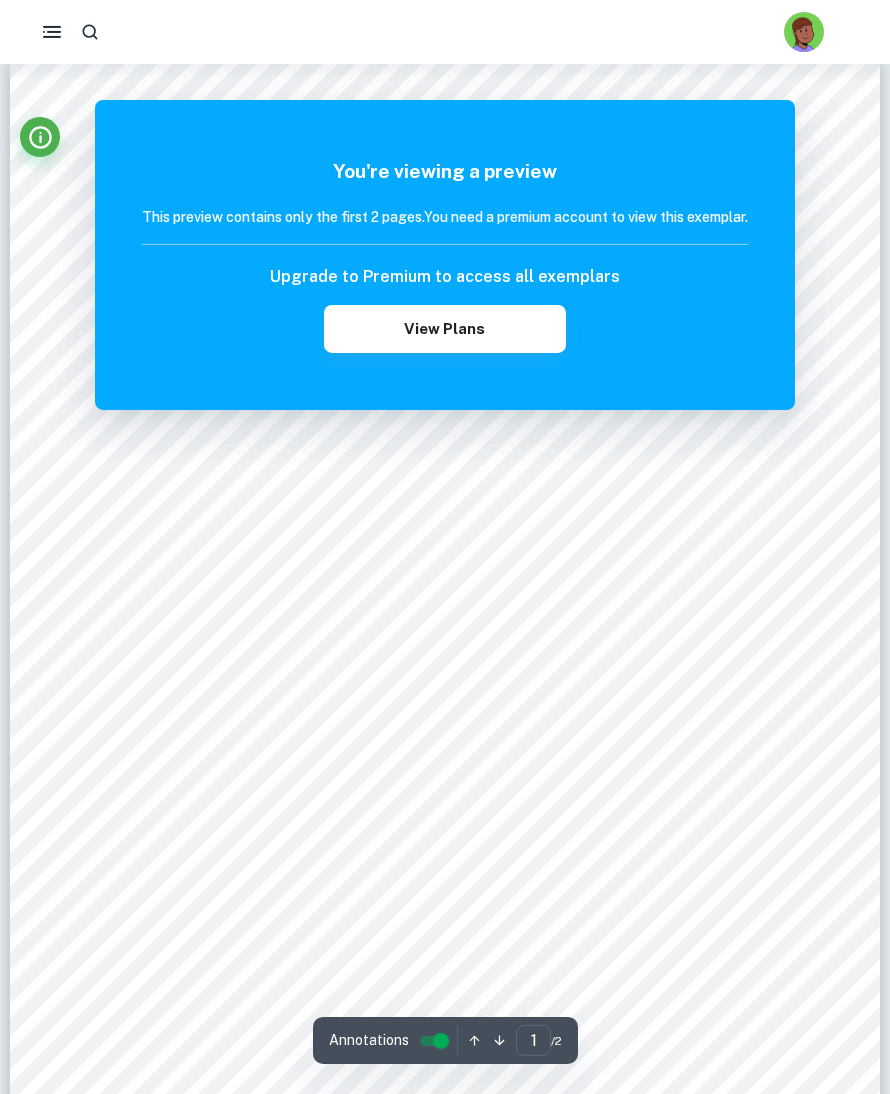 scroll, scrollTop: 0, scrollLeft: 0, axis: both 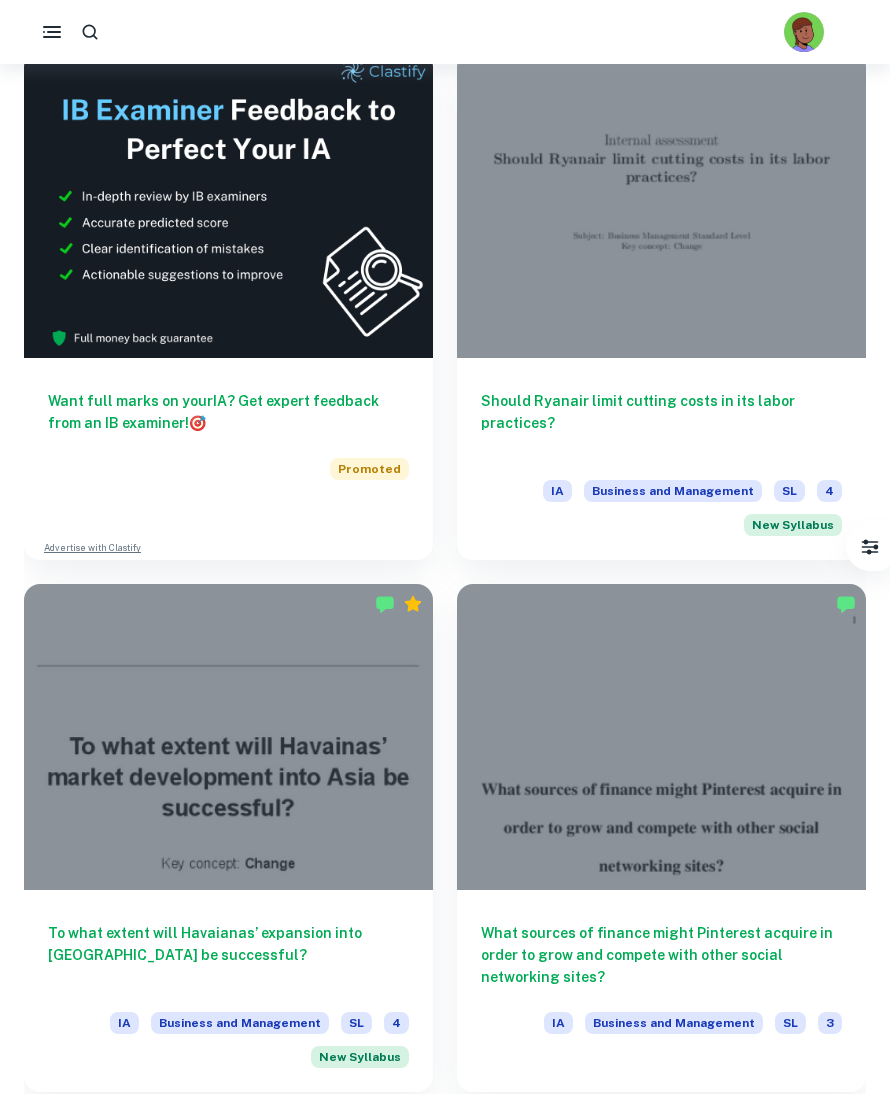 click on "Should Ryanair limit cutting costs in its labor  practices? IA Business and Management SL 4 New Syllabus" at bounding box center [661, 459] 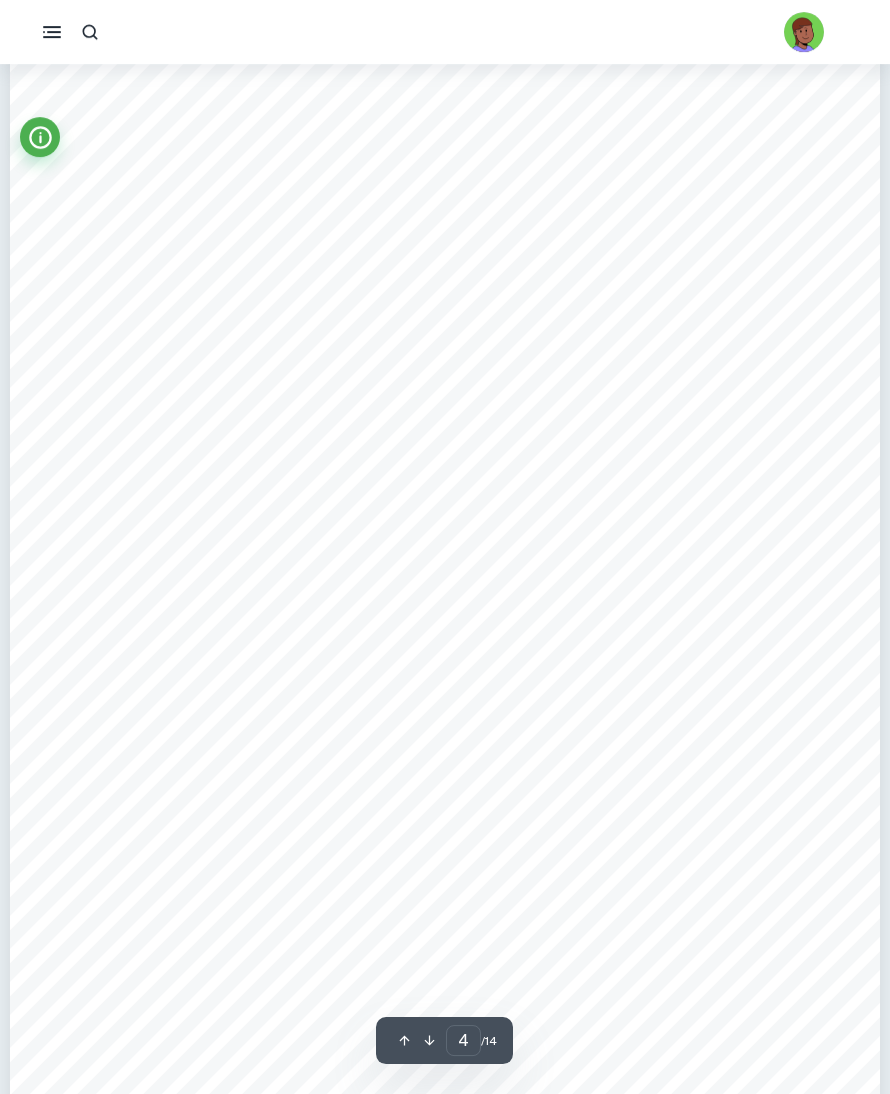 scroll, scrollTop: 4090, scrollLeft: 0, axis: vertical 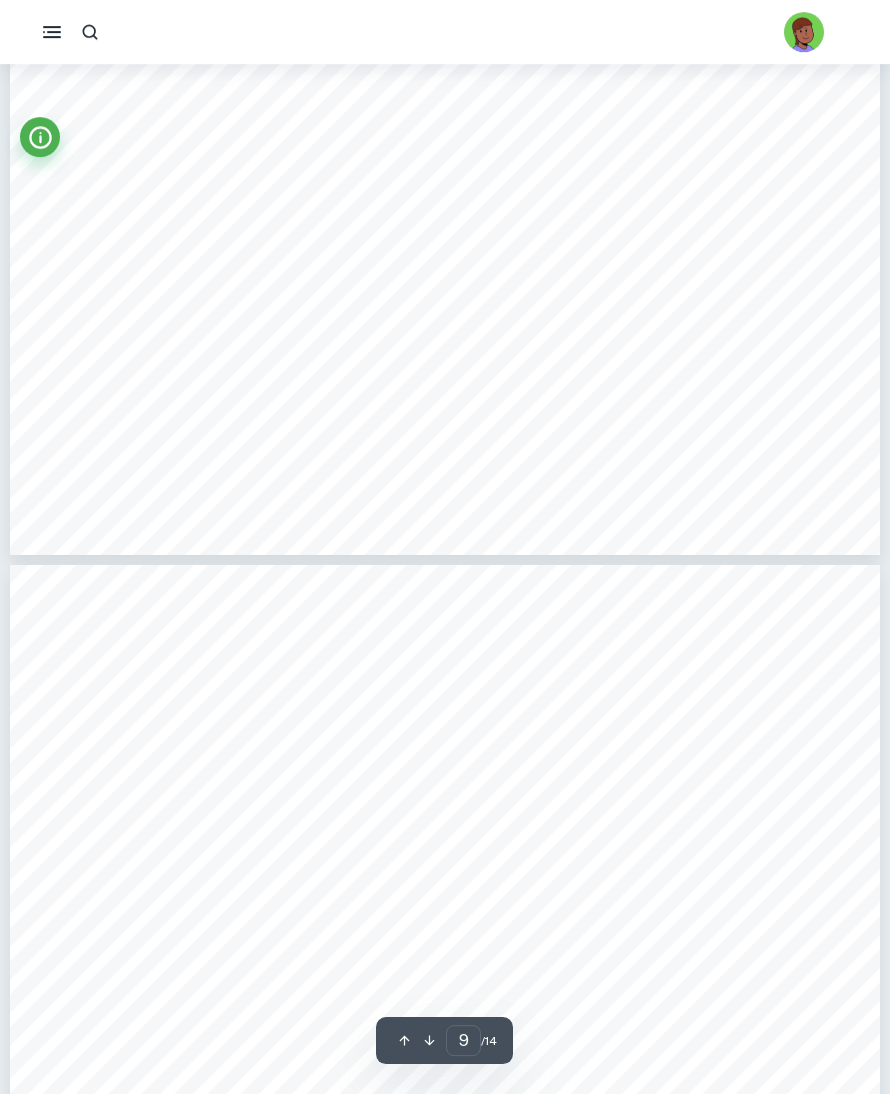 type on "10" 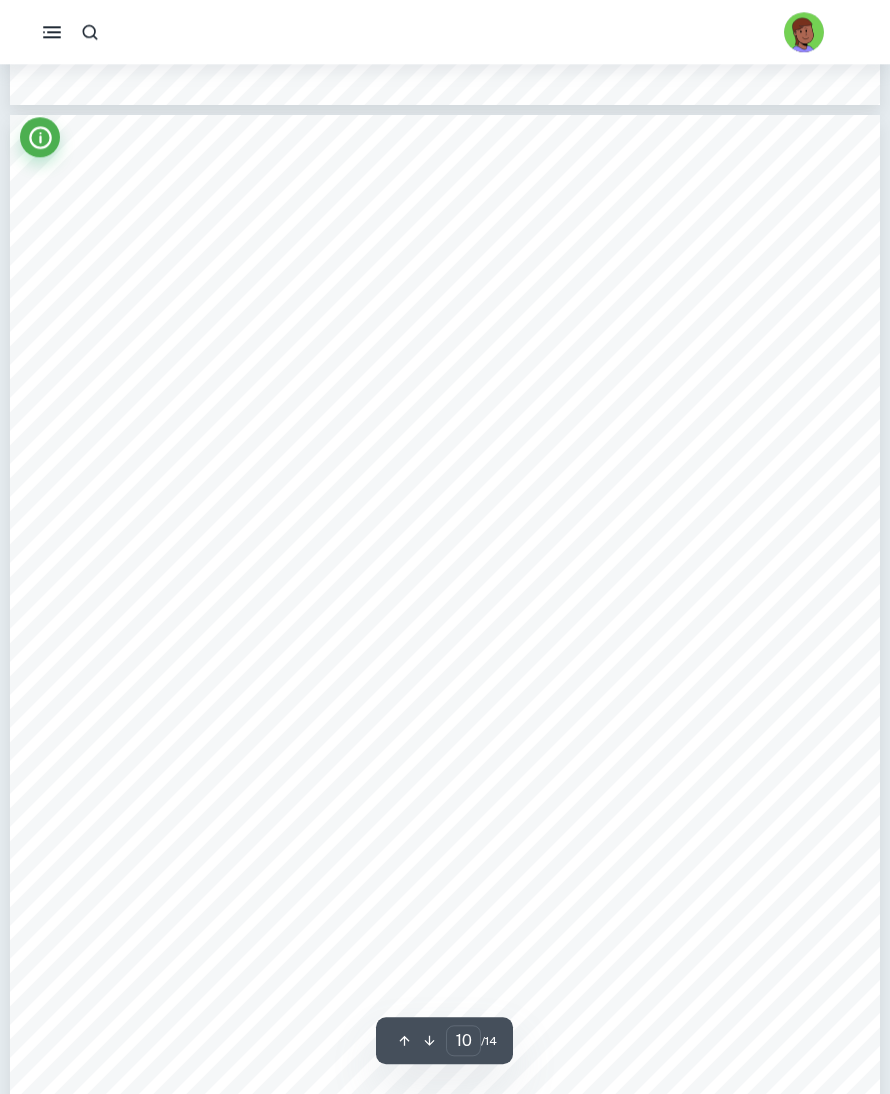 scroll, scrollTop: 11551, scrollLeft: 0, axis: vertical 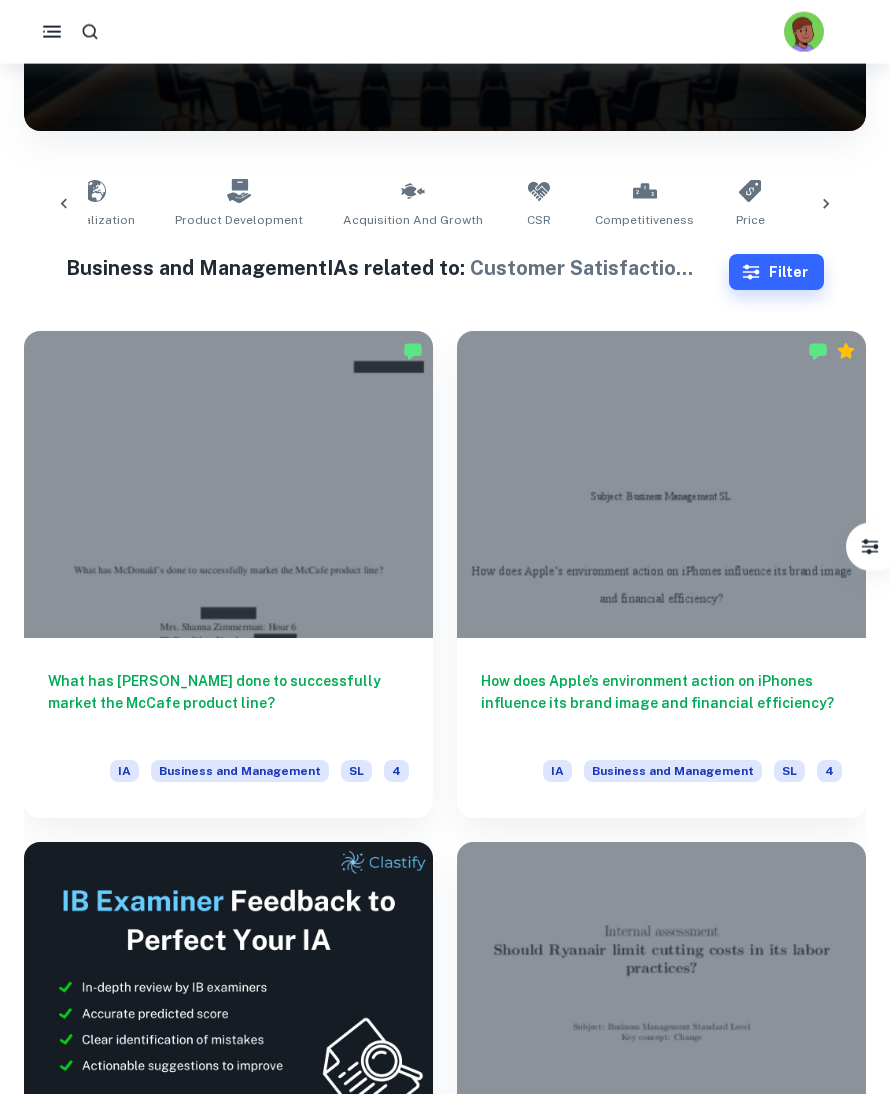 click on "Acquisition and Growth" at bounding box center (413, 204) 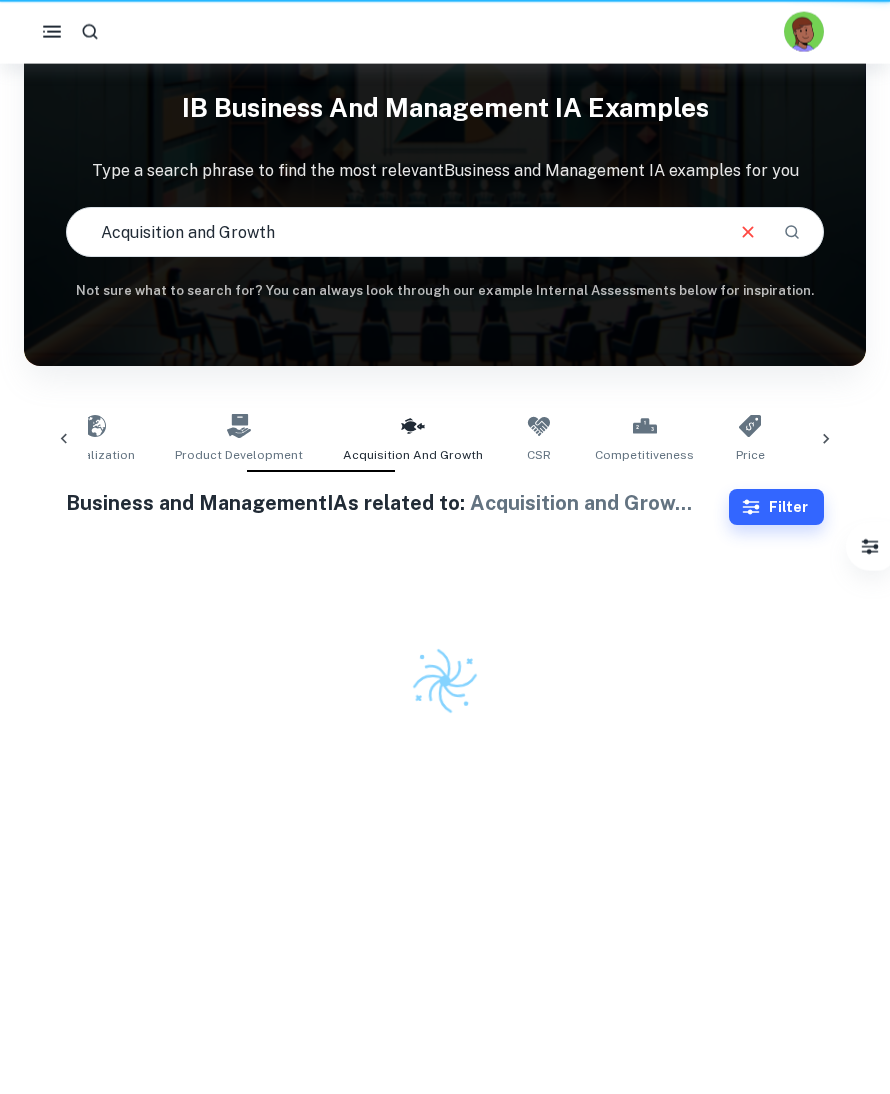 type on "Acquisition and Growth" 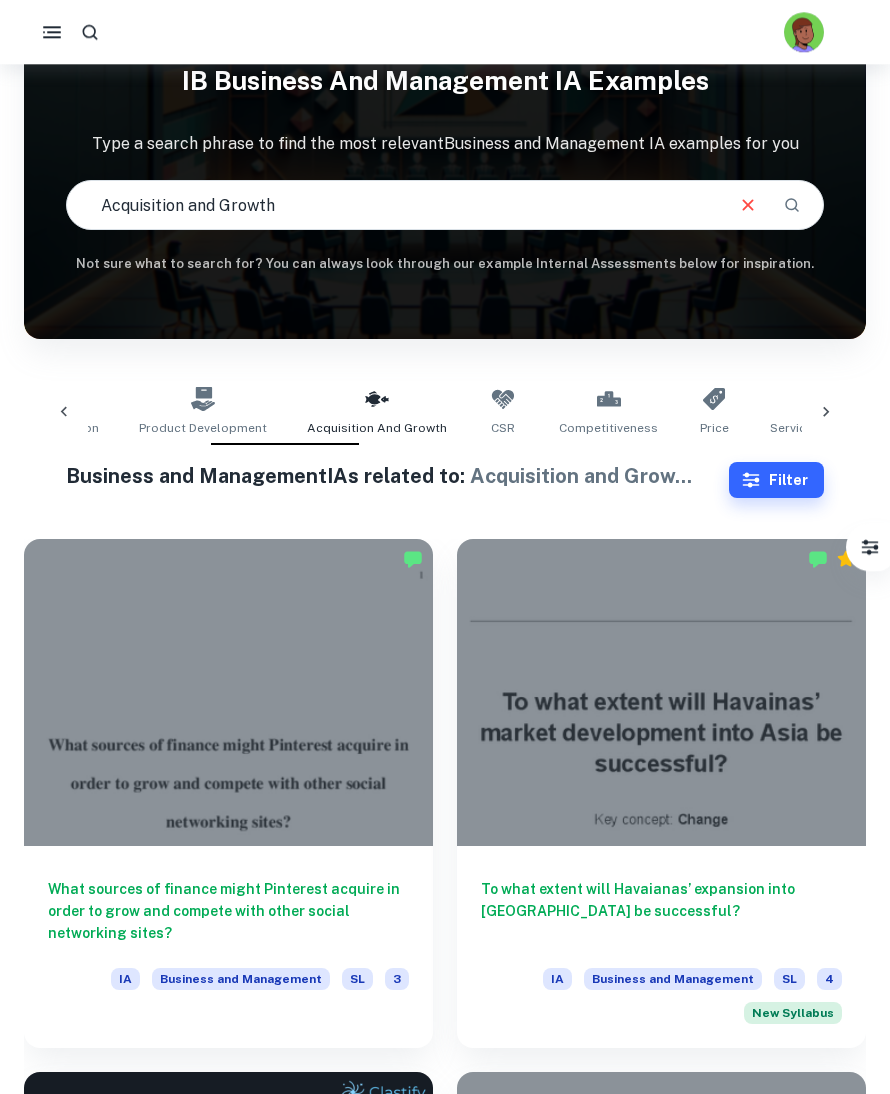 scroll, scrollTop: 0, scrollLeft: 0, axis: both 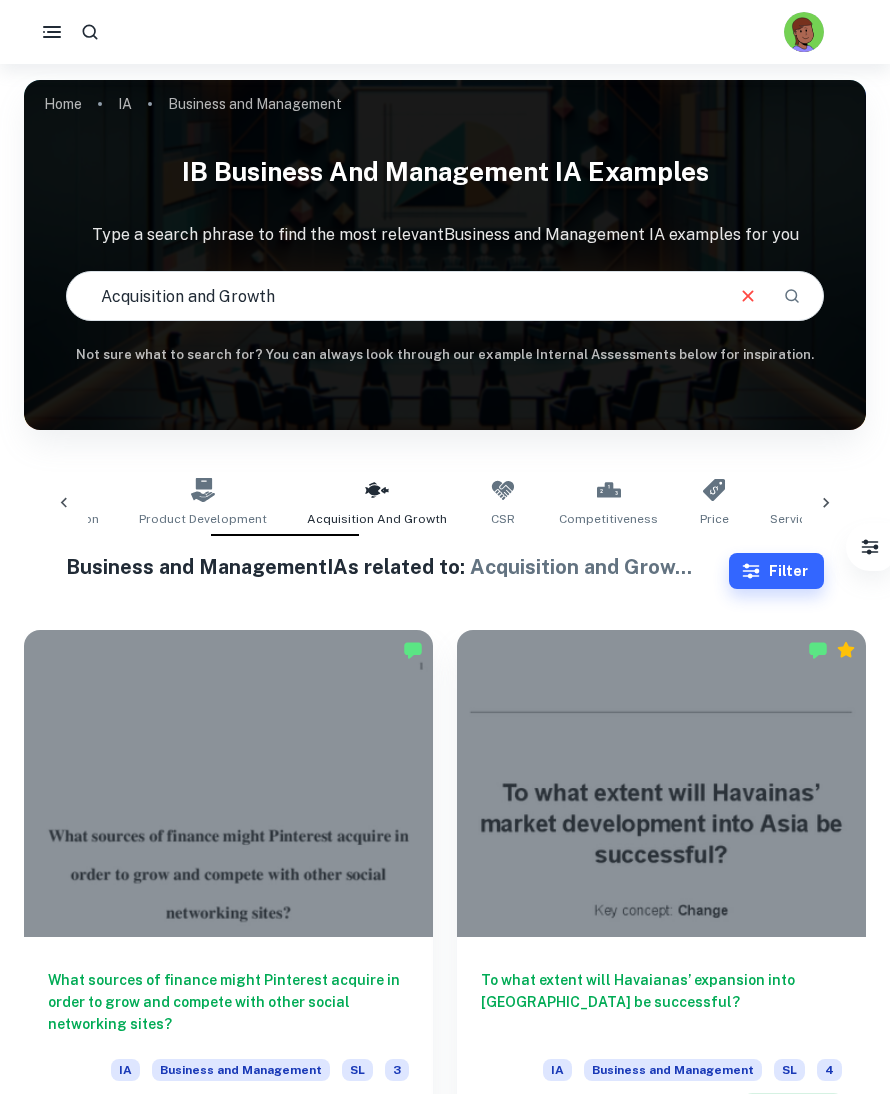 click on "Filter" at bounding box center [776, 571] 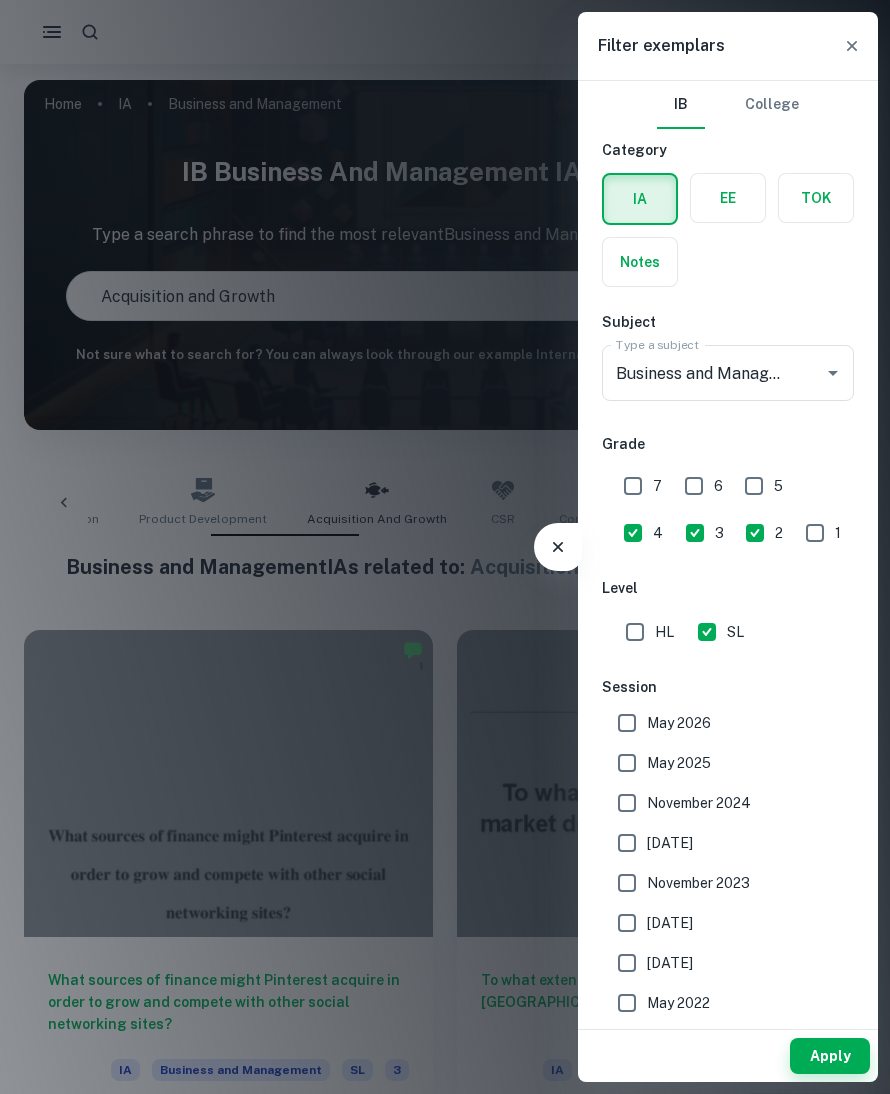 click on "2" at bounding box center [755, 533] 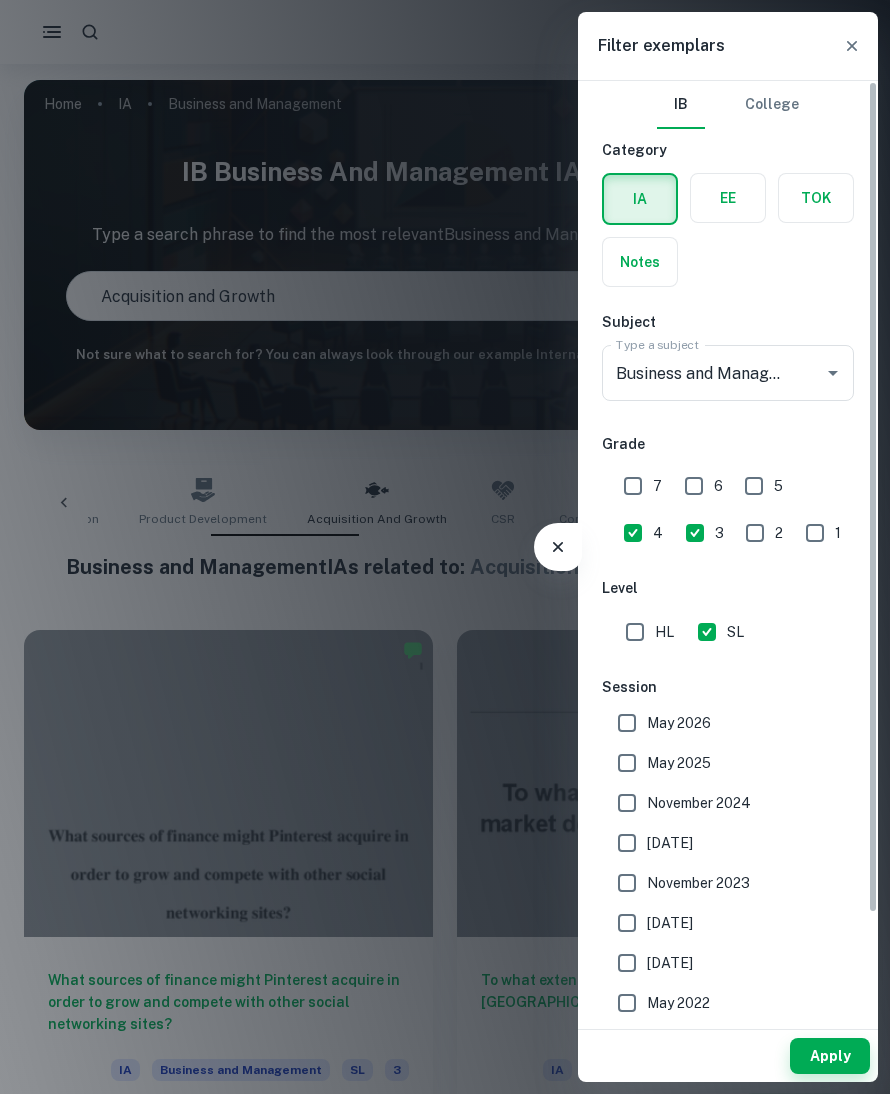 click on "3" at bounding box center (695, 533) 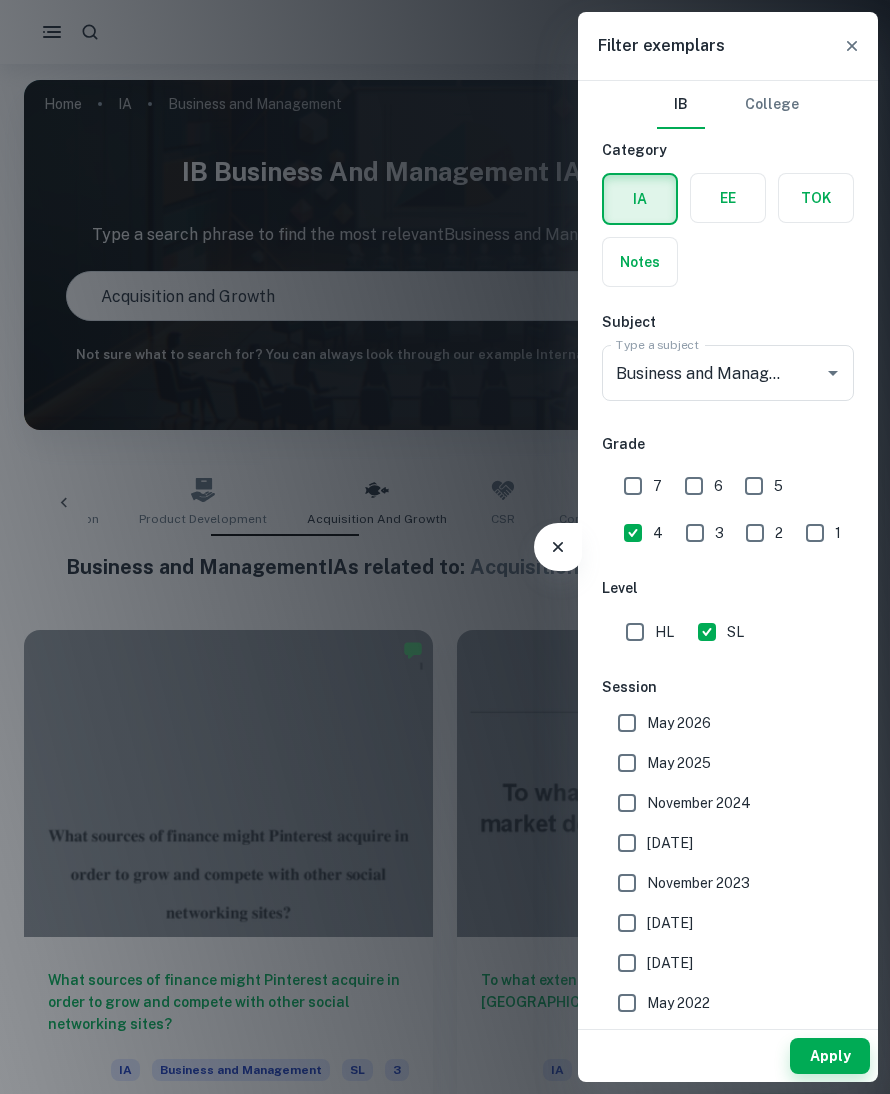 click on "4" at bounding box center [633, 533] 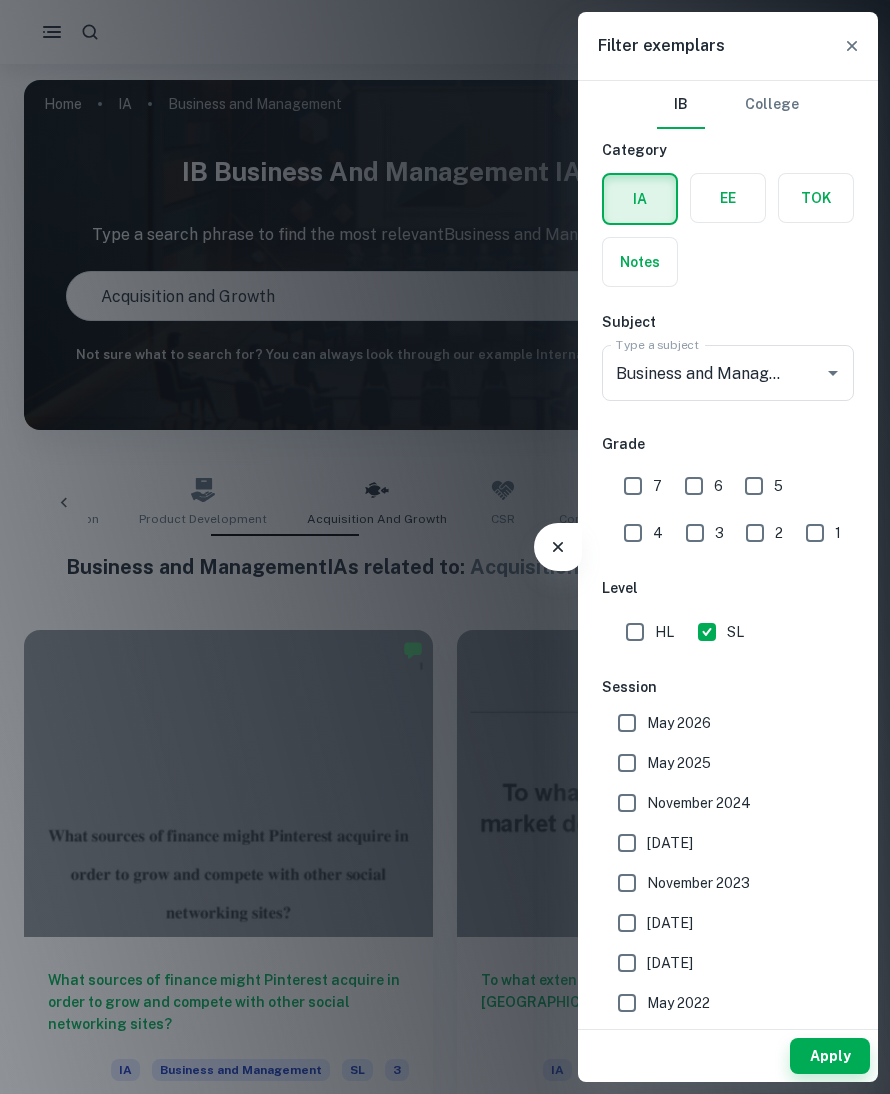 click on "7" at bounding box center (633, 486) 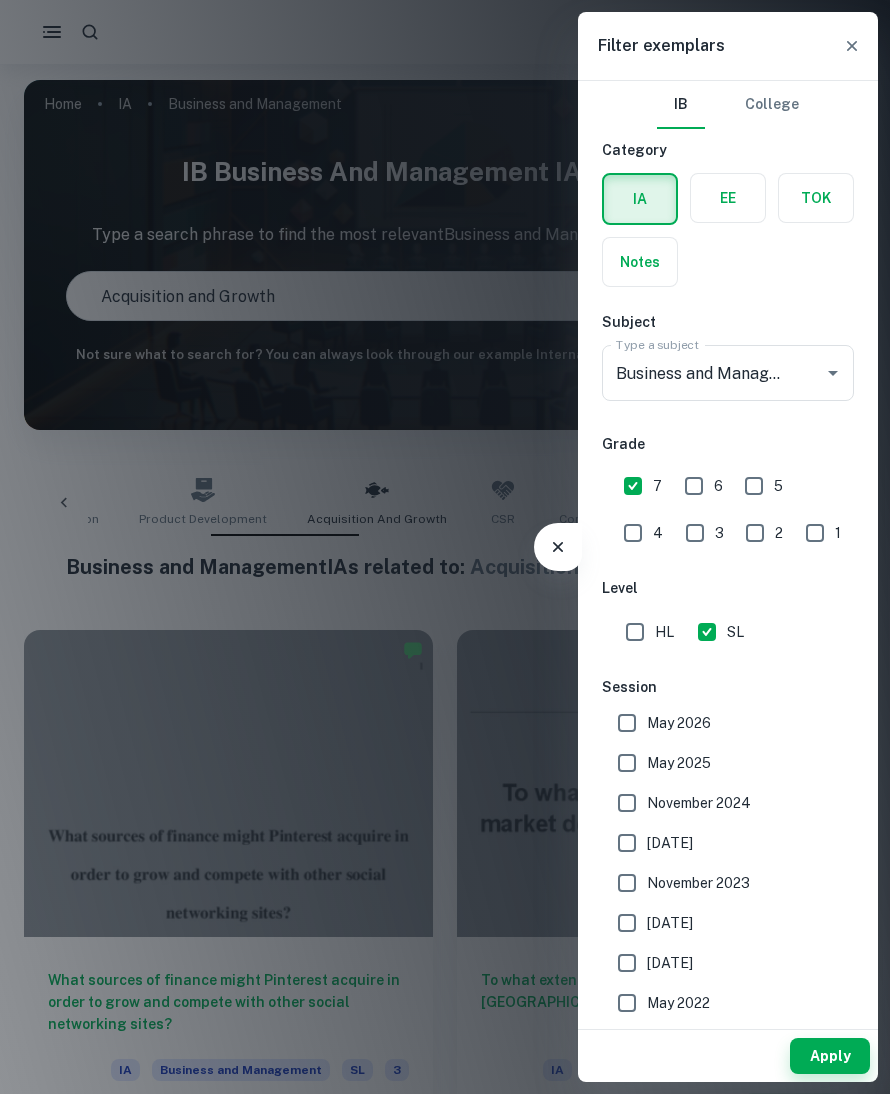 click on "6" at bounding box center [694, 486] 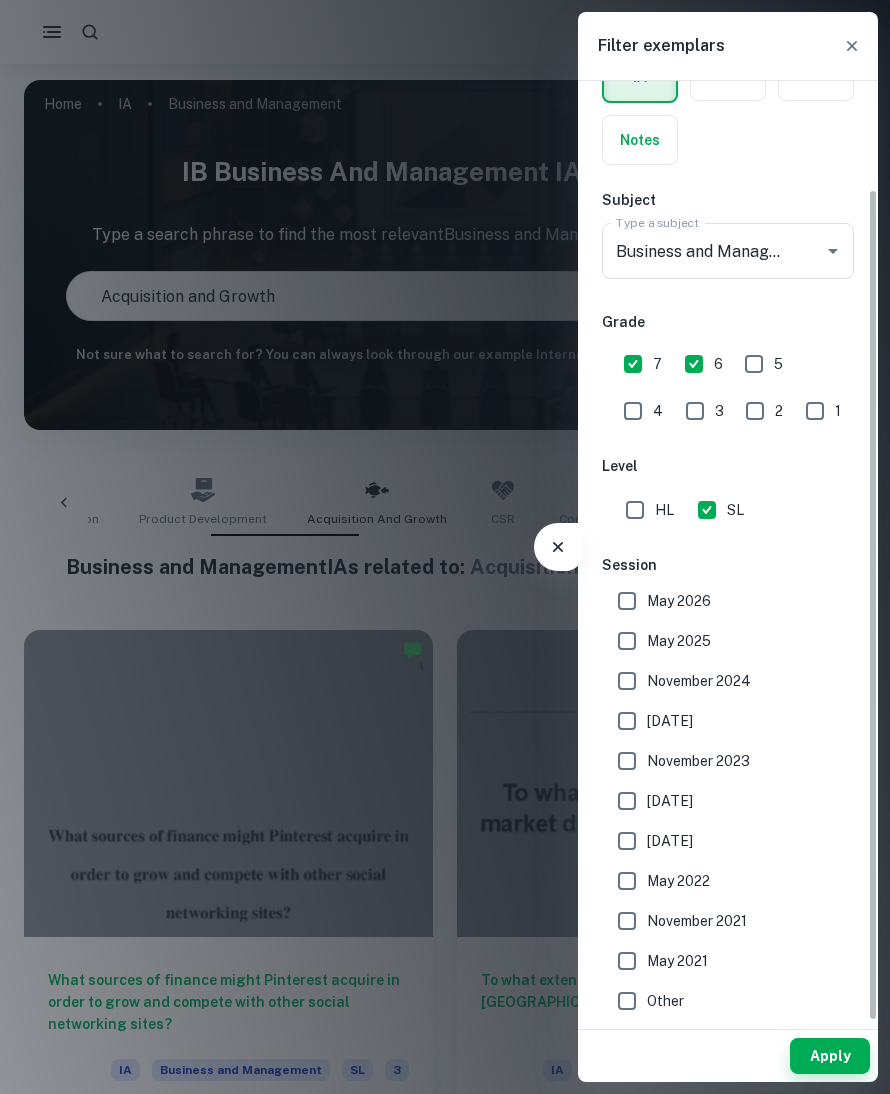 click on "Apply" at bounding box center (830, 1056) 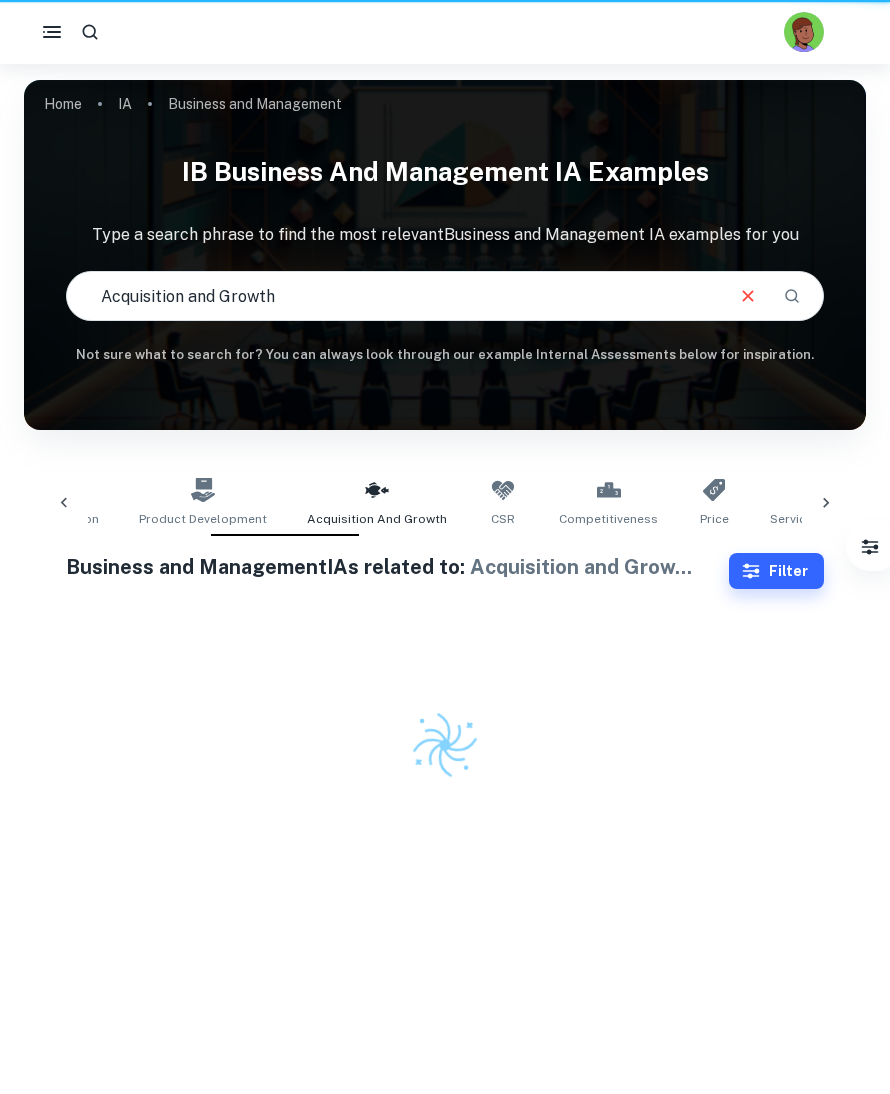 scroll, scrollTop: 121, scrollLeft: 0, axis: vertical 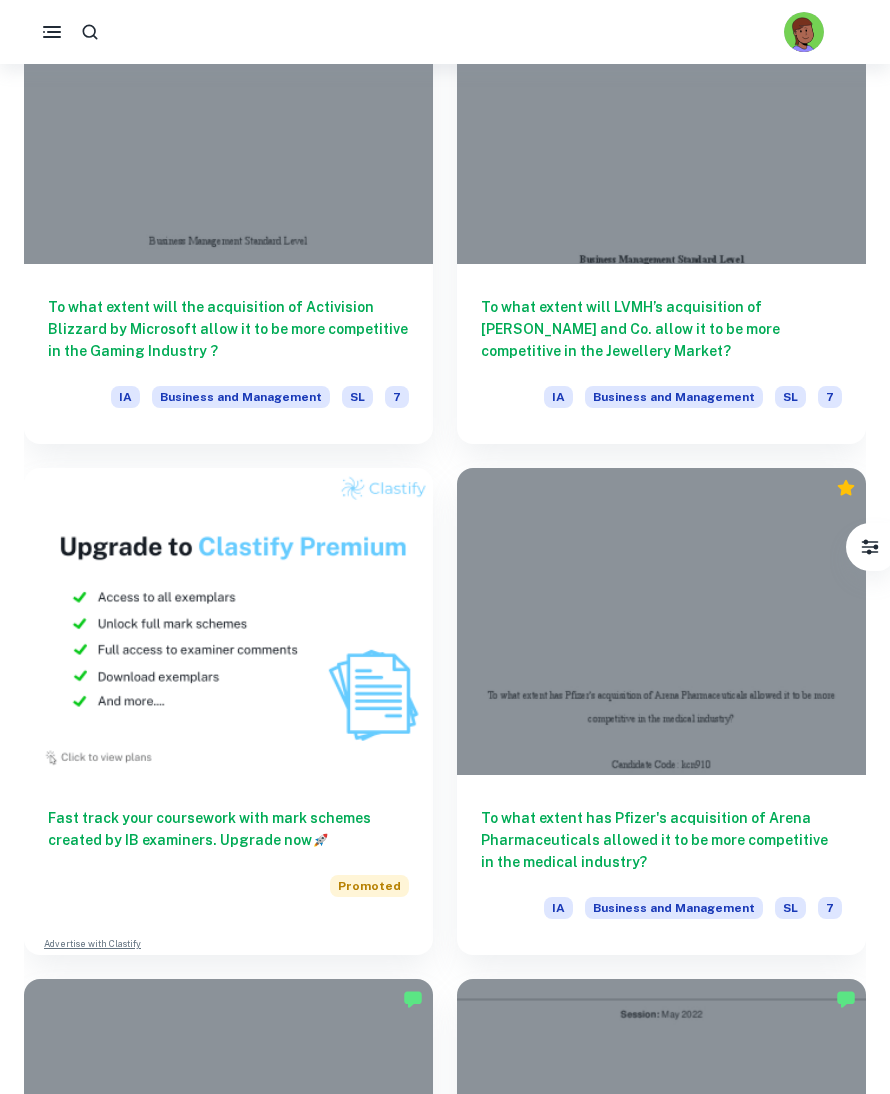 click on "To what extent will LVMH’s acquisition of [PERSON_NAME] and Co. allow it to be more competitive in the Jewellery Market?" at bounding box center [661, 329] 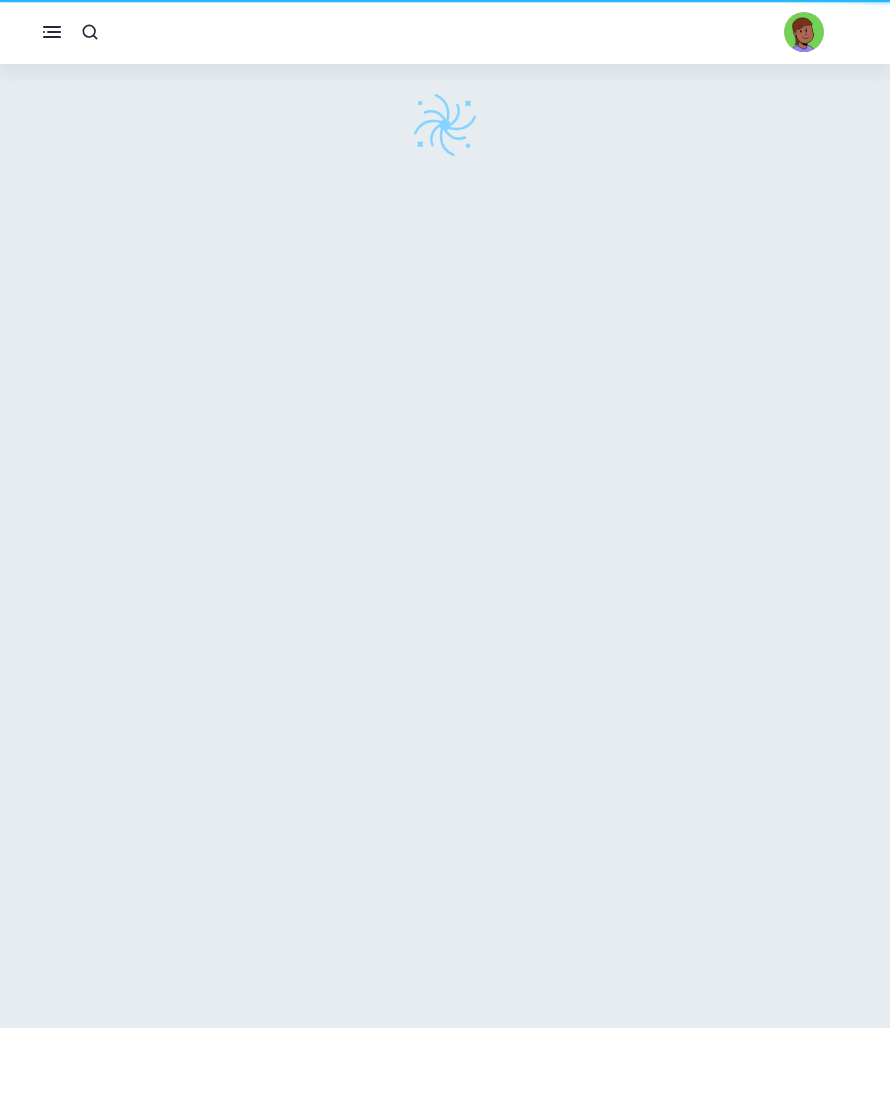 scroll, scrollTop: 7, scrollLeft: 0, axis: vertical 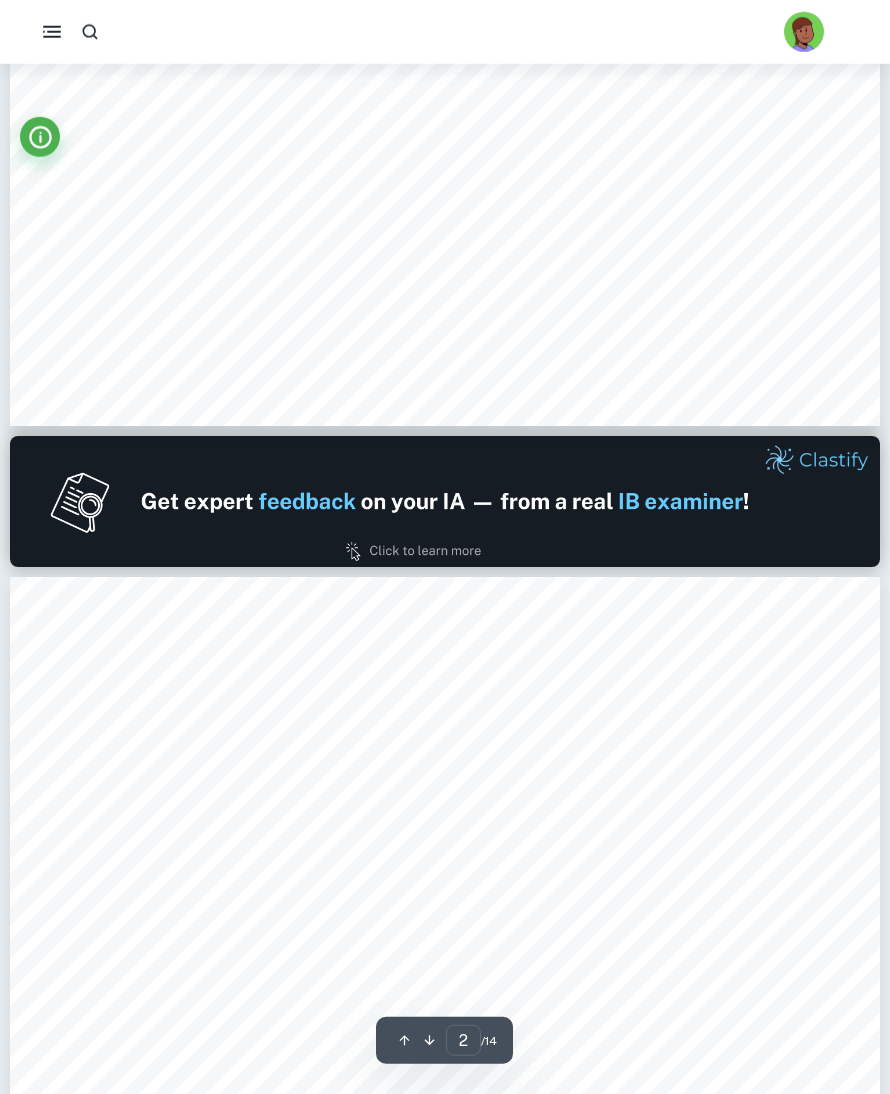 type on "1" 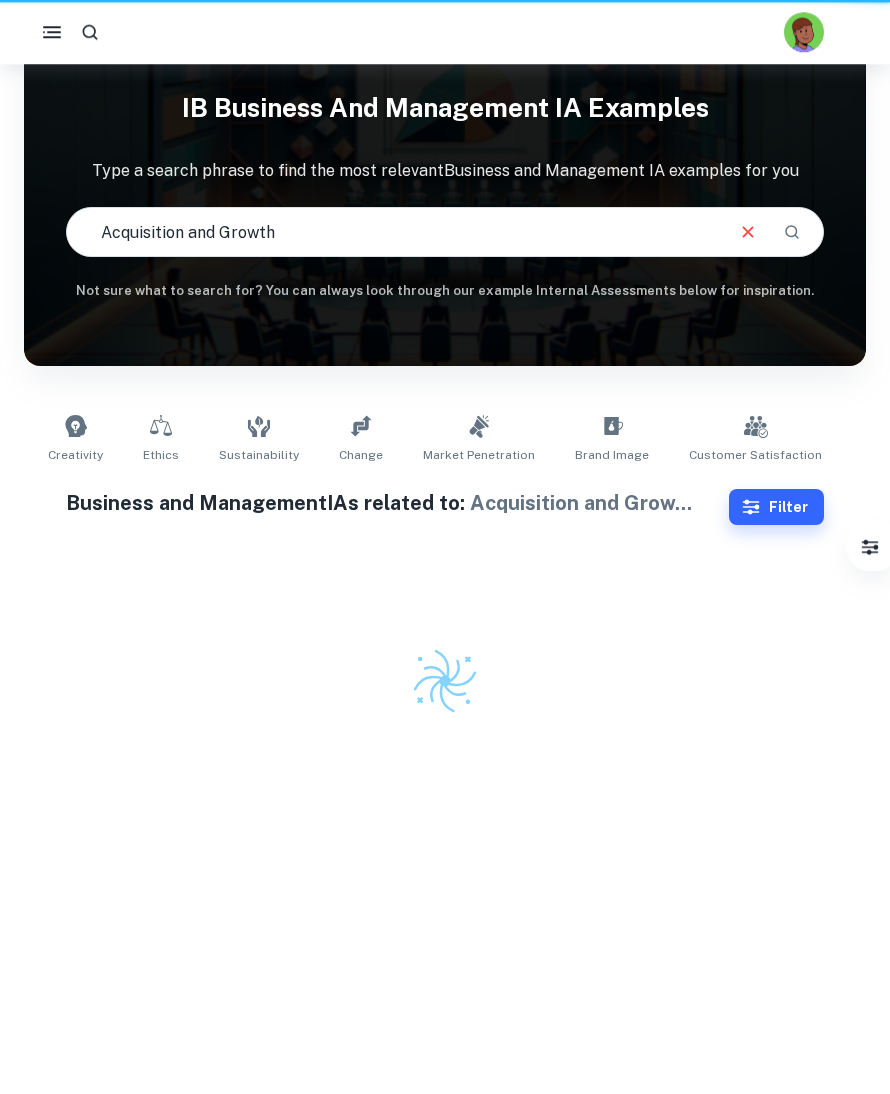 scroll, scrollTop: 63, scrollLeft: 0, axis: vertical 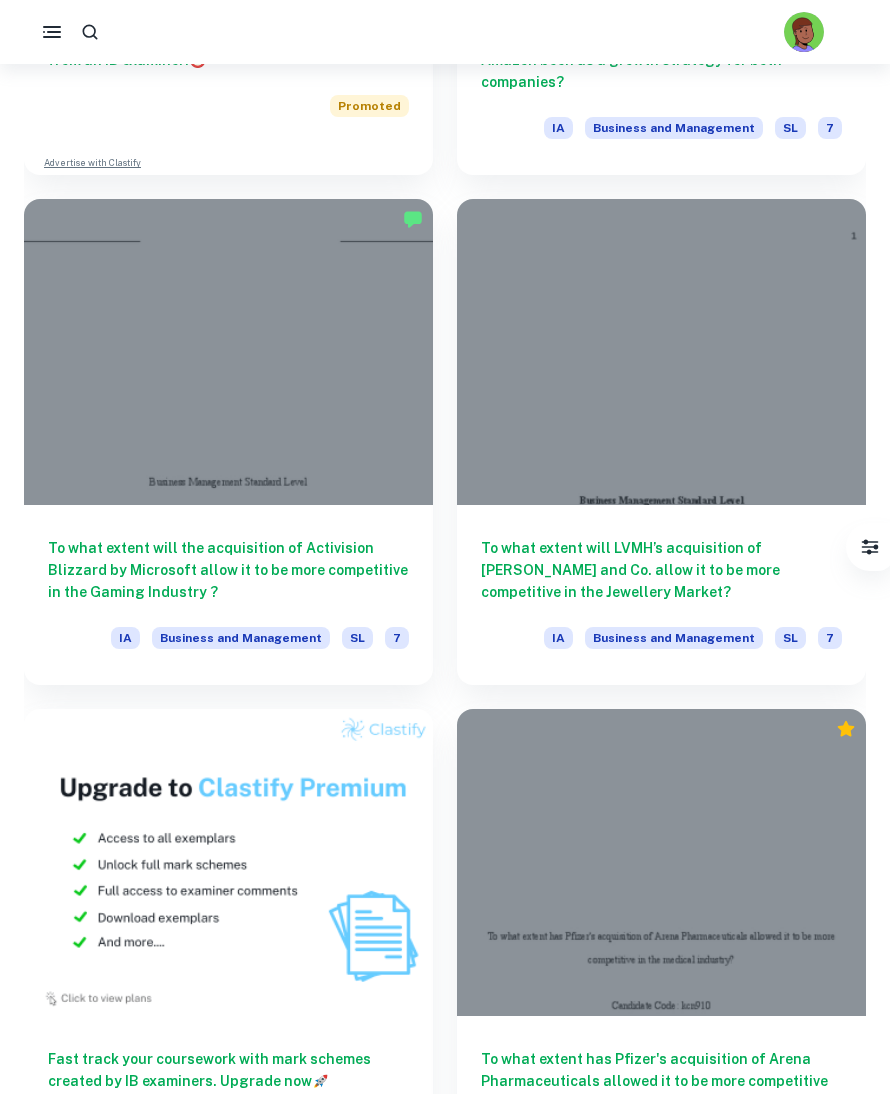 click on "To what extent will the acquisition of Activision Blizzard by Microsoft allow it to be more competitive in the Gaming Industry ?" at bounding box center [228, 570] 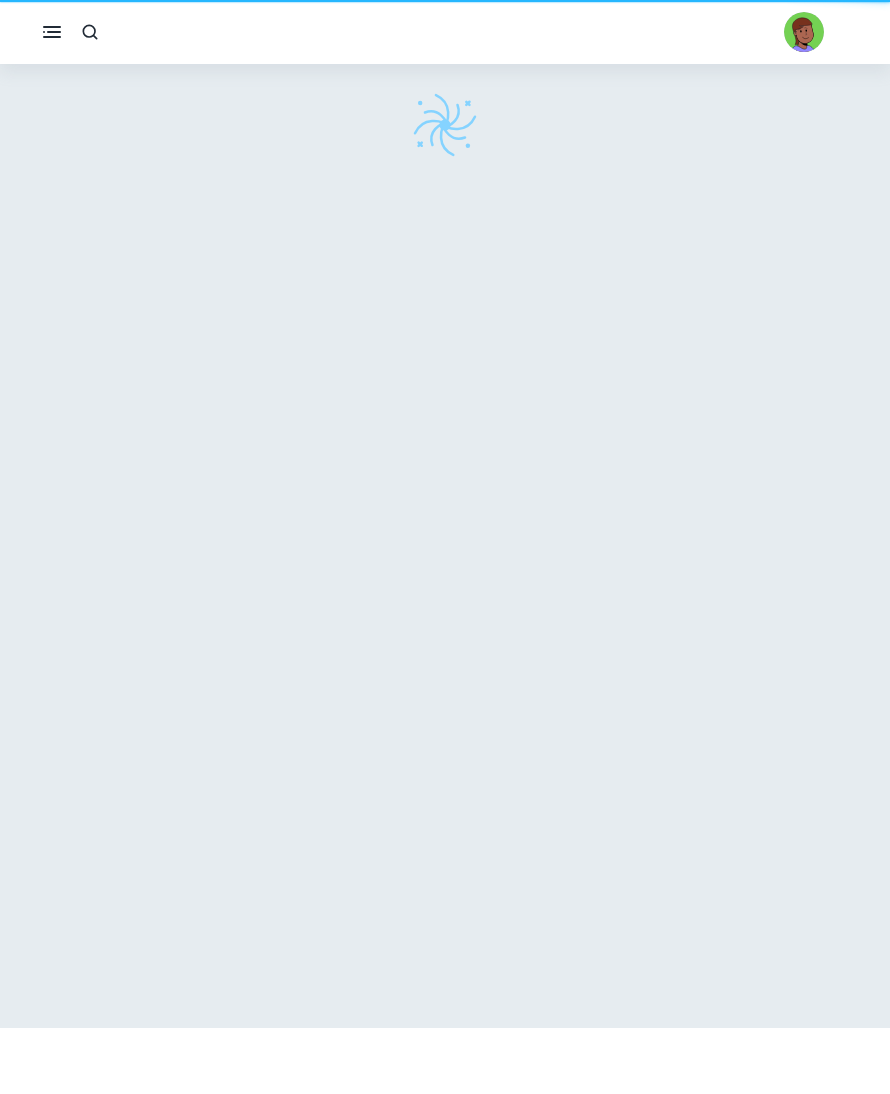 scroll, scrollTop: 63, scrollLeft: 0, axis: vertical 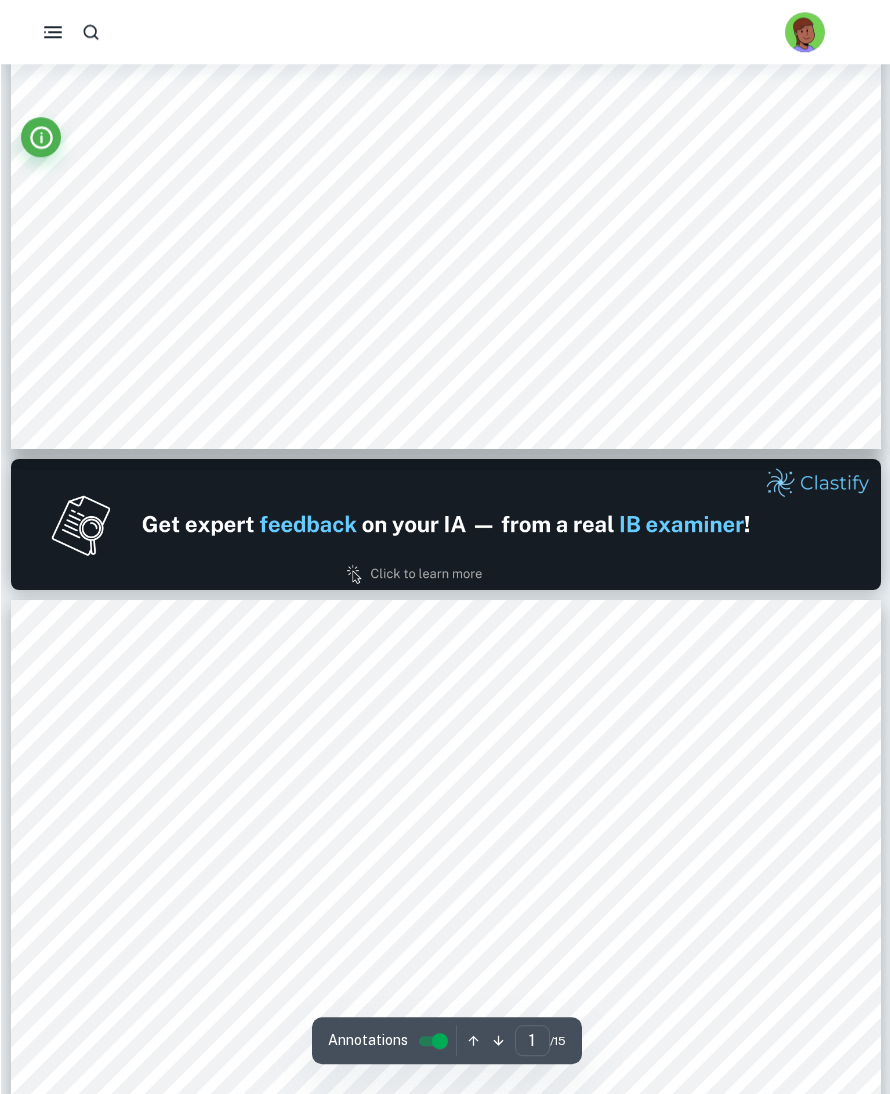 type on "2" 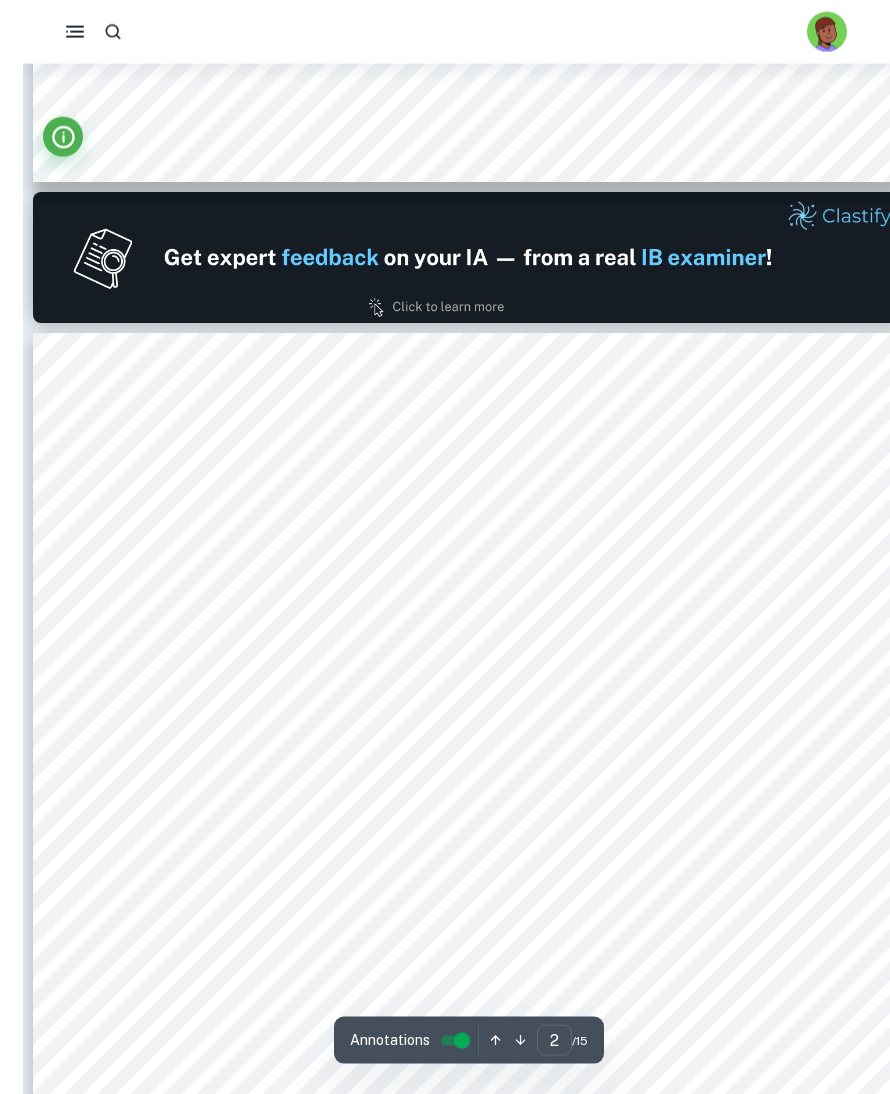 scroll, scrollTop: 1184, scrollLeft: 0, axis: vertical 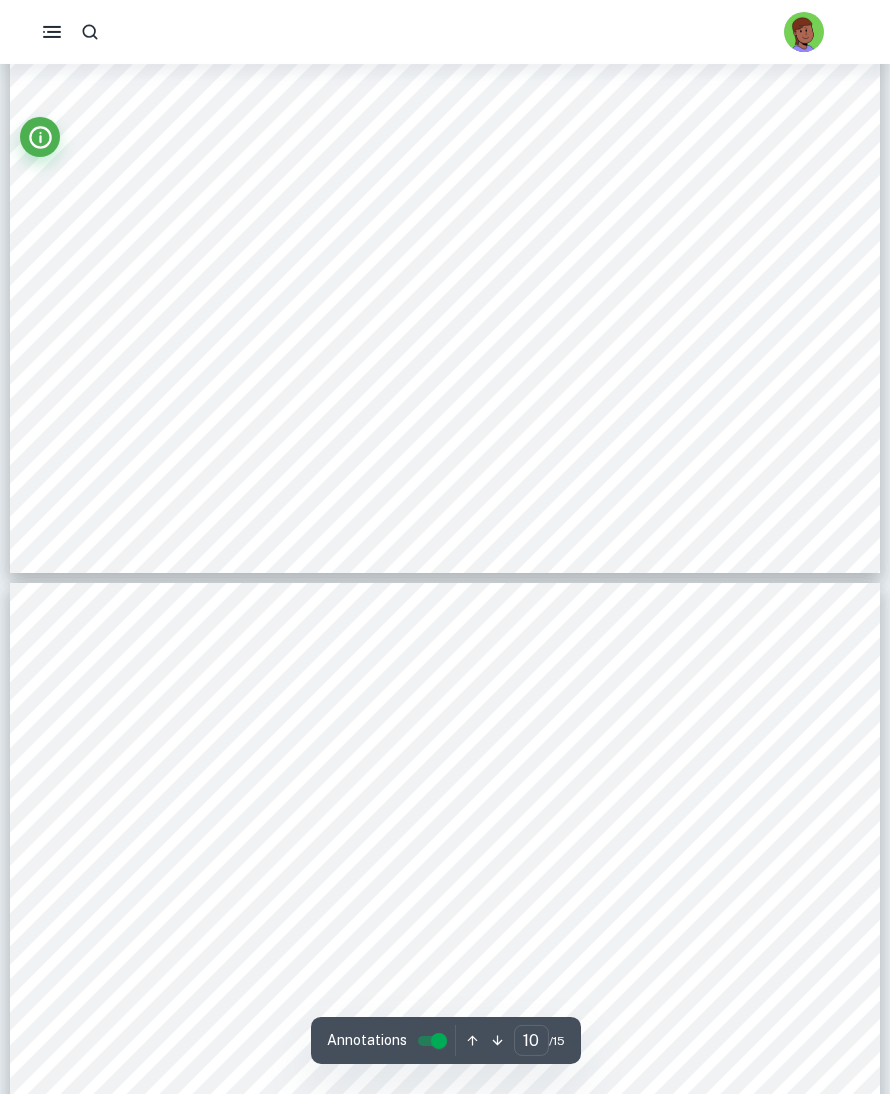 type on "11" 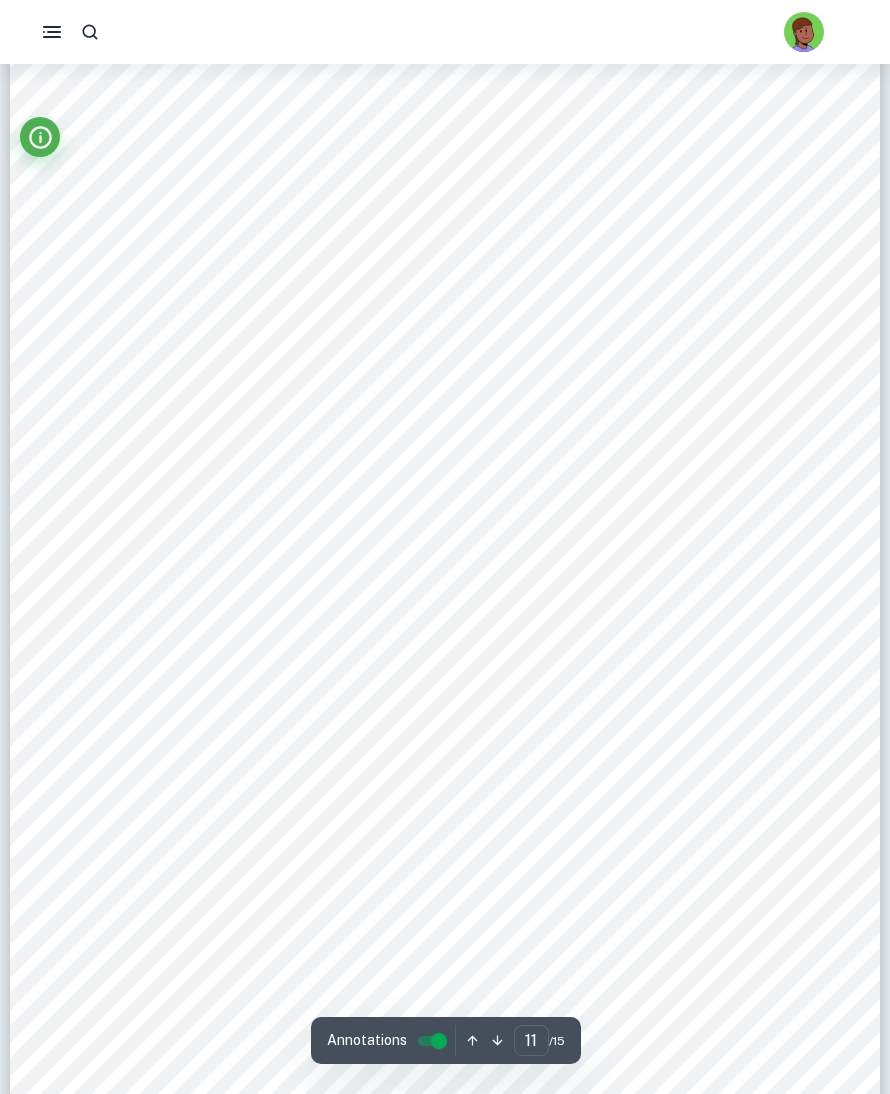 scroll, scrollTop: 12997, scrollLeft: 3, axis: both 